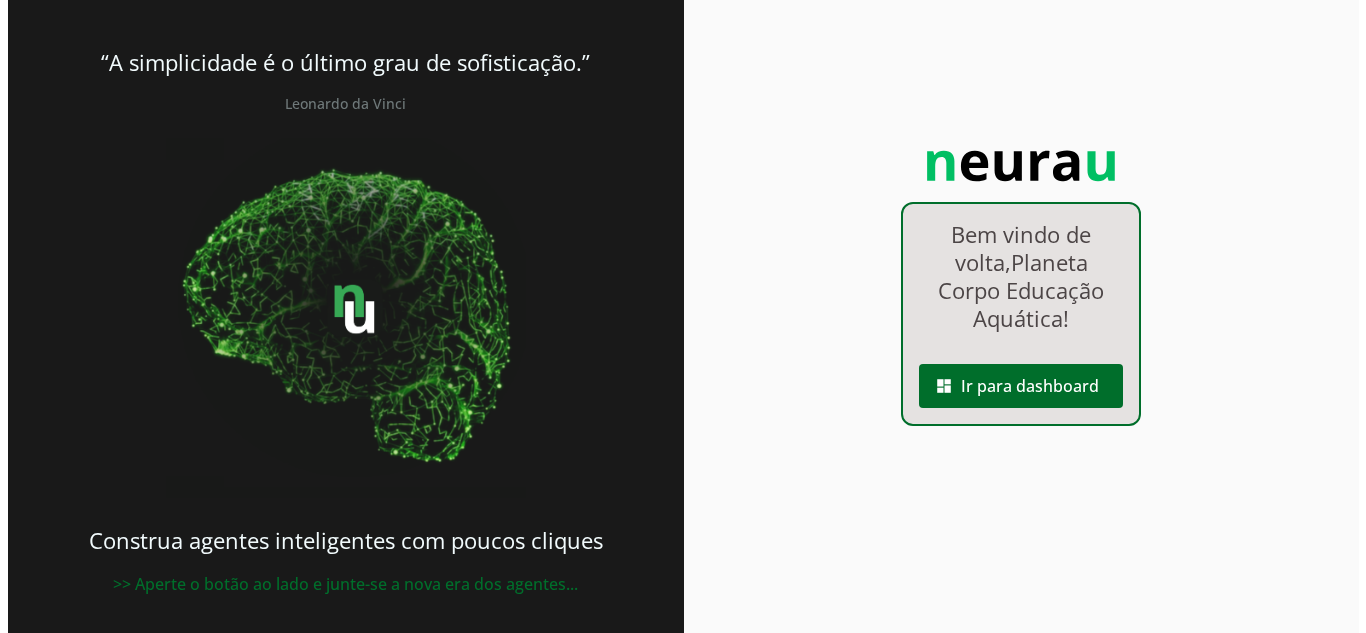 scroll, scrollTop: 0, scrollLeft: 0, axis: both 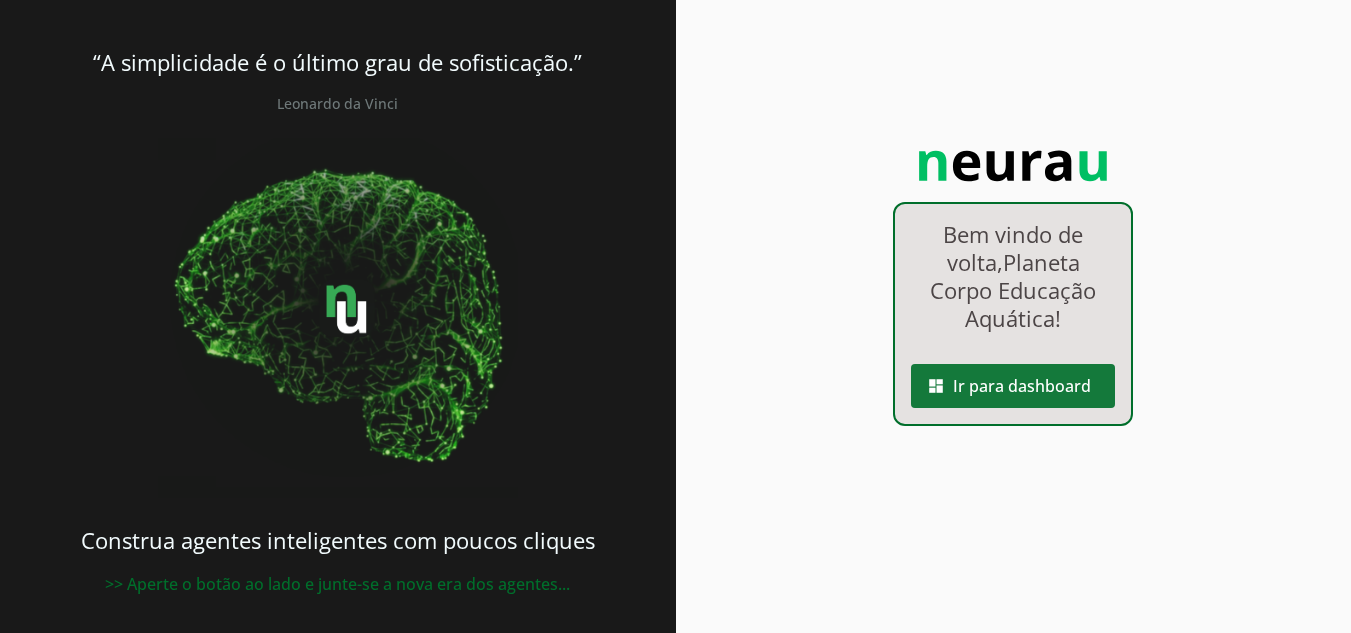 click at bounding box center (1013, 386) 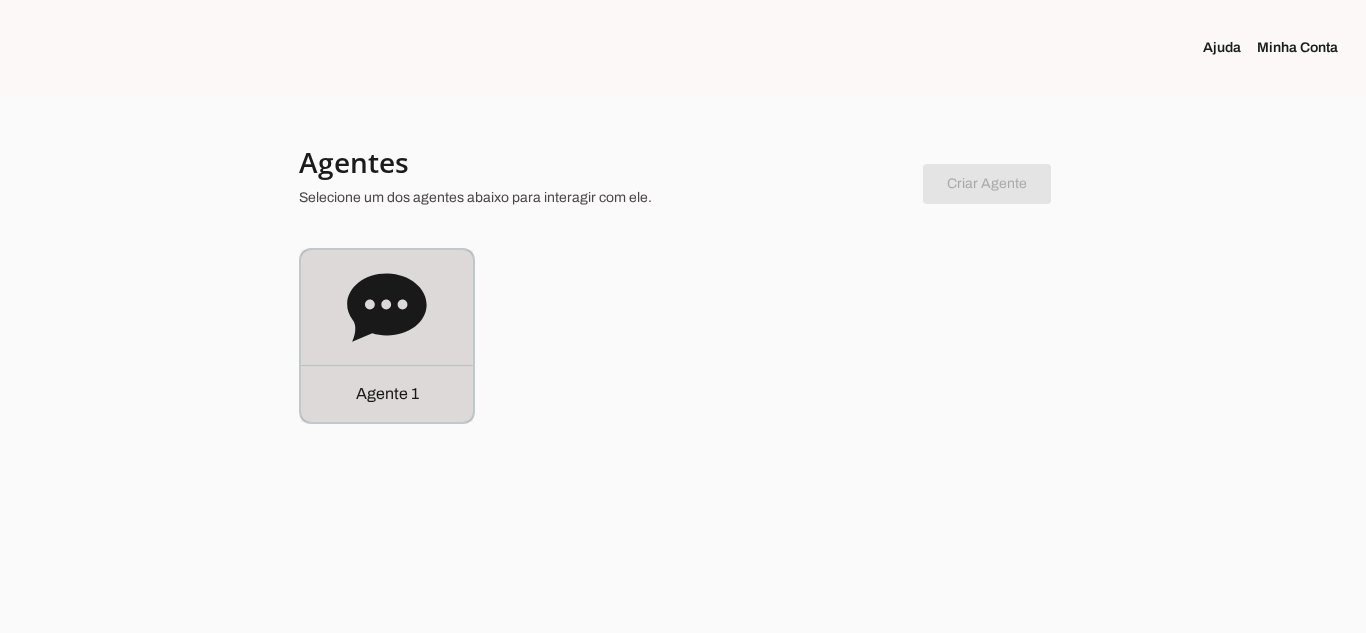 click on "Agente 1" 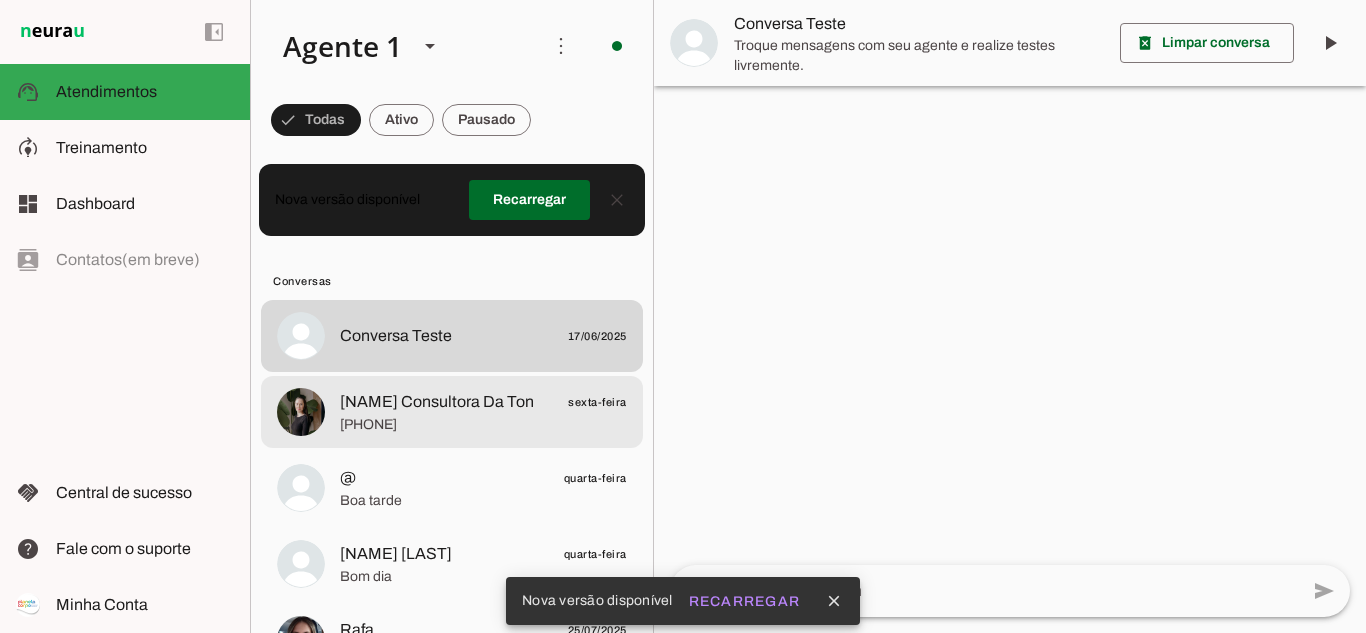 click on "[PHONE]" 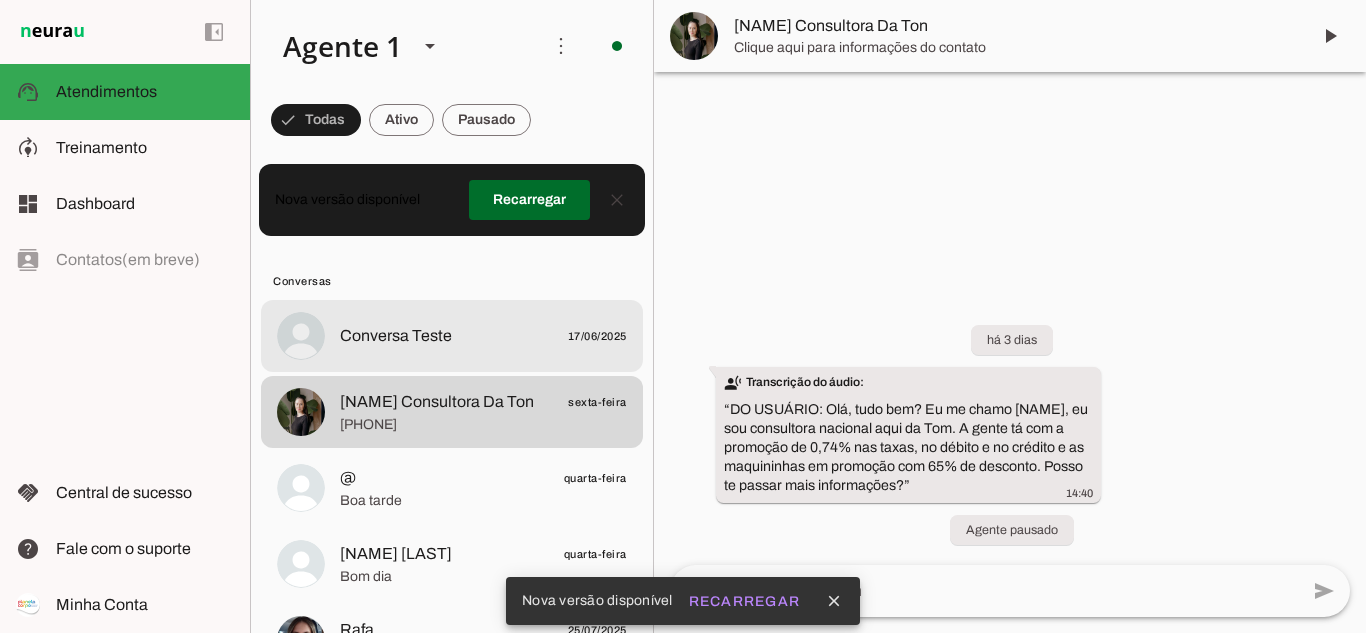 click on "Conversa Teste
17/06/2025" 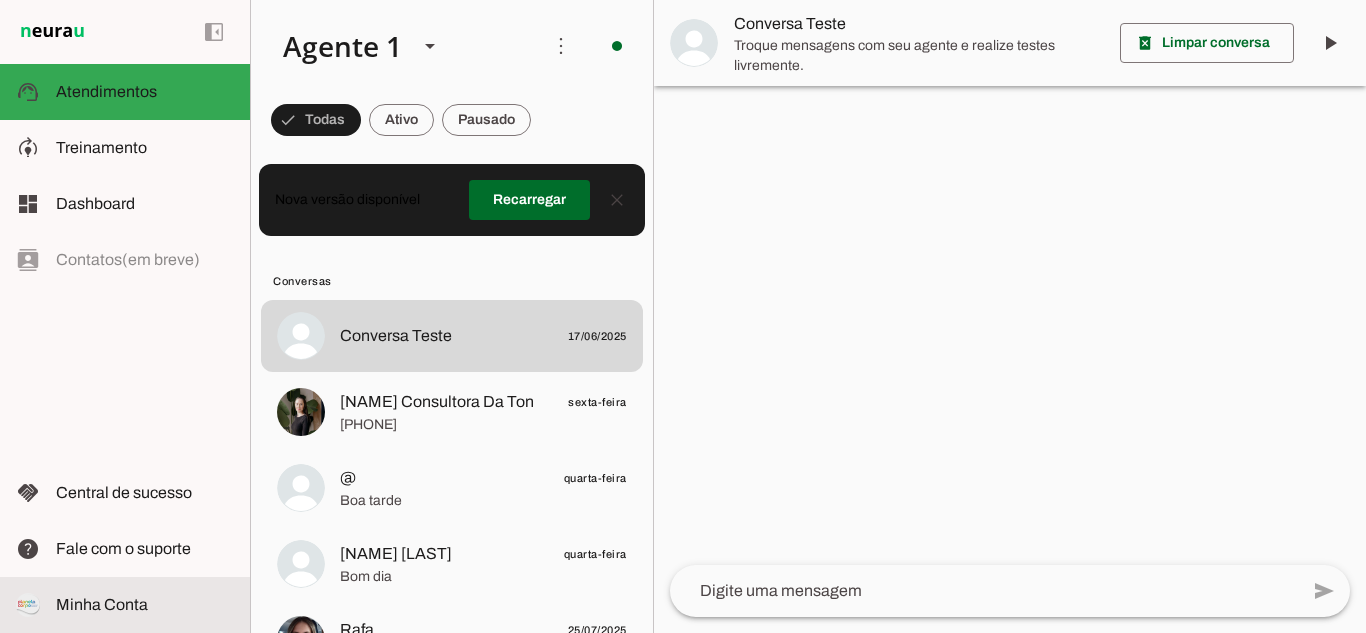 click on "Minha Conta
Minha Conta" at bounding box center (125, 605) 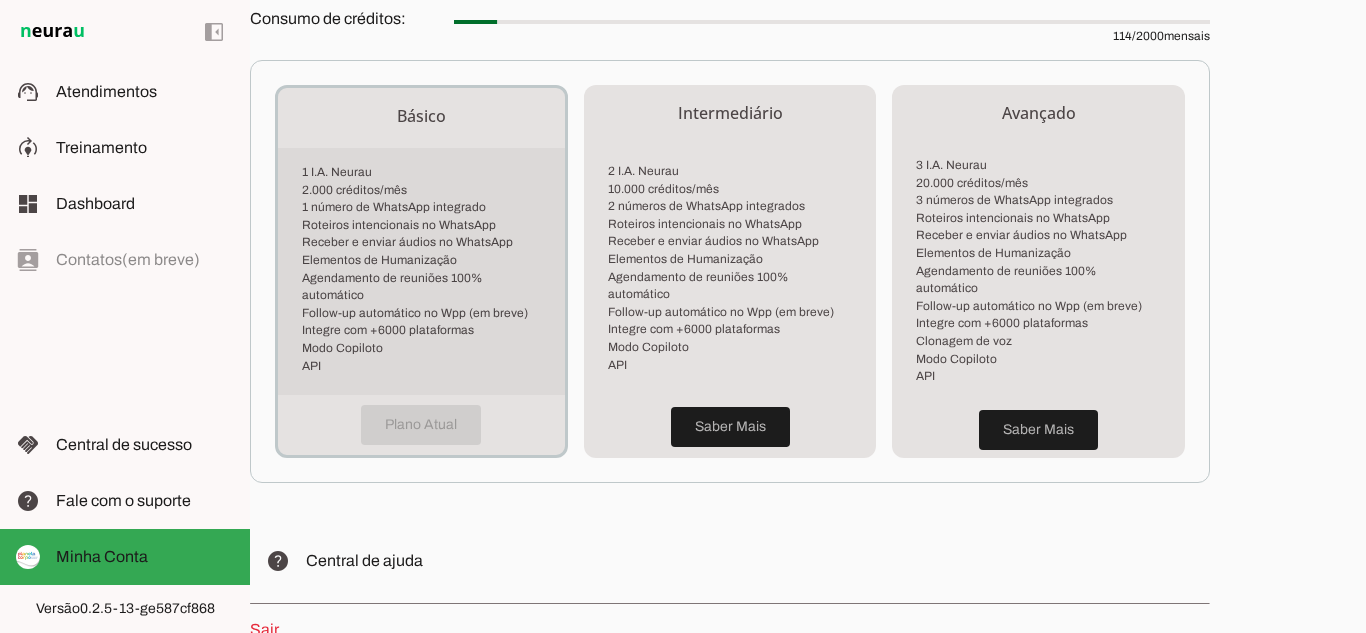 scroll, scrollTop: 603, scrollLeft: 0, axis: vertical 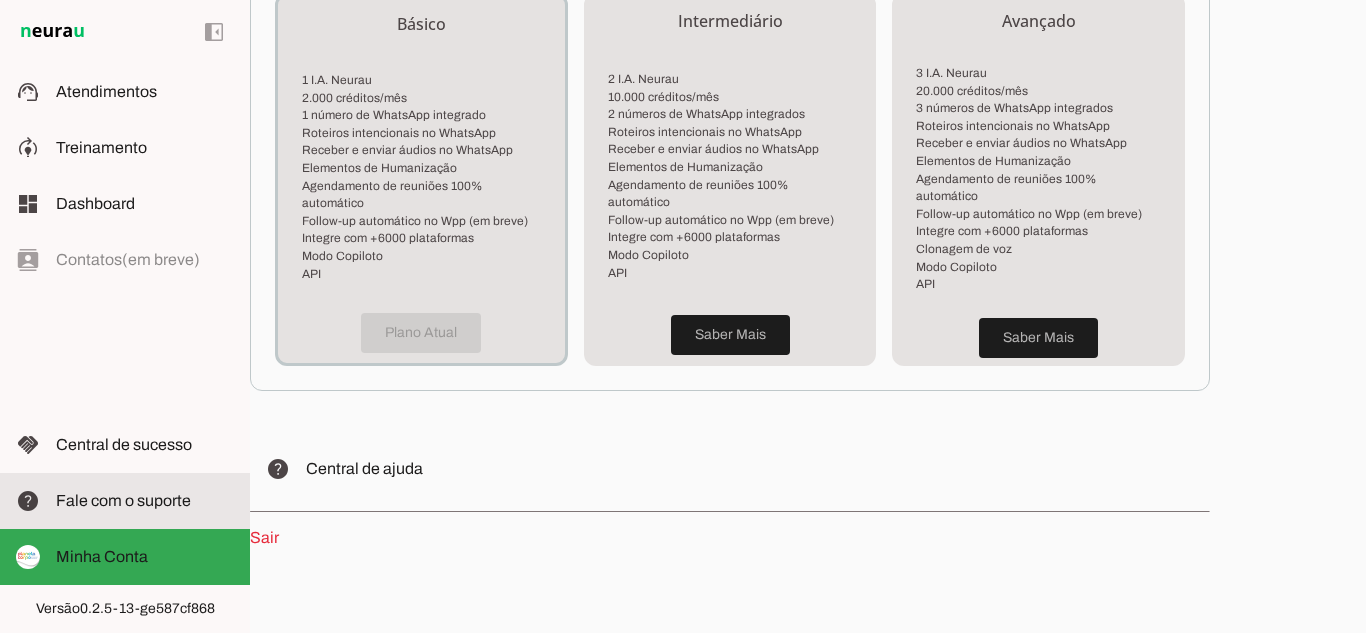 click at bounding box center [145, 501] 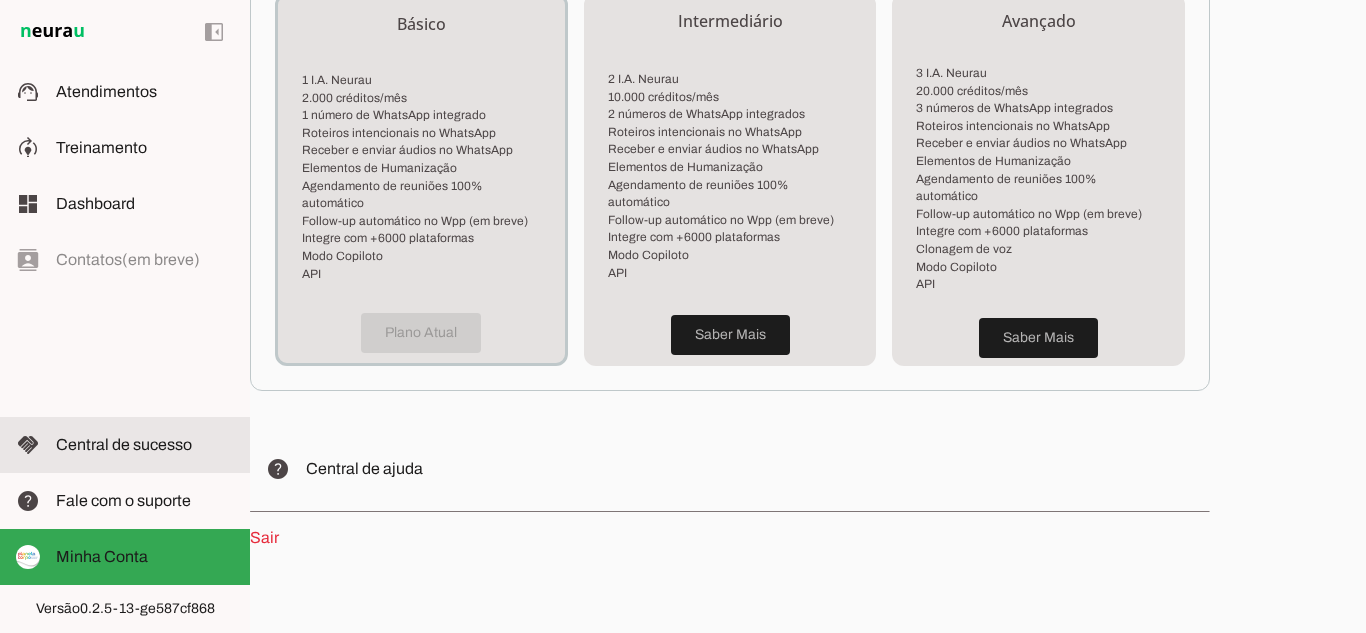 click at bounding box center [145, 445] 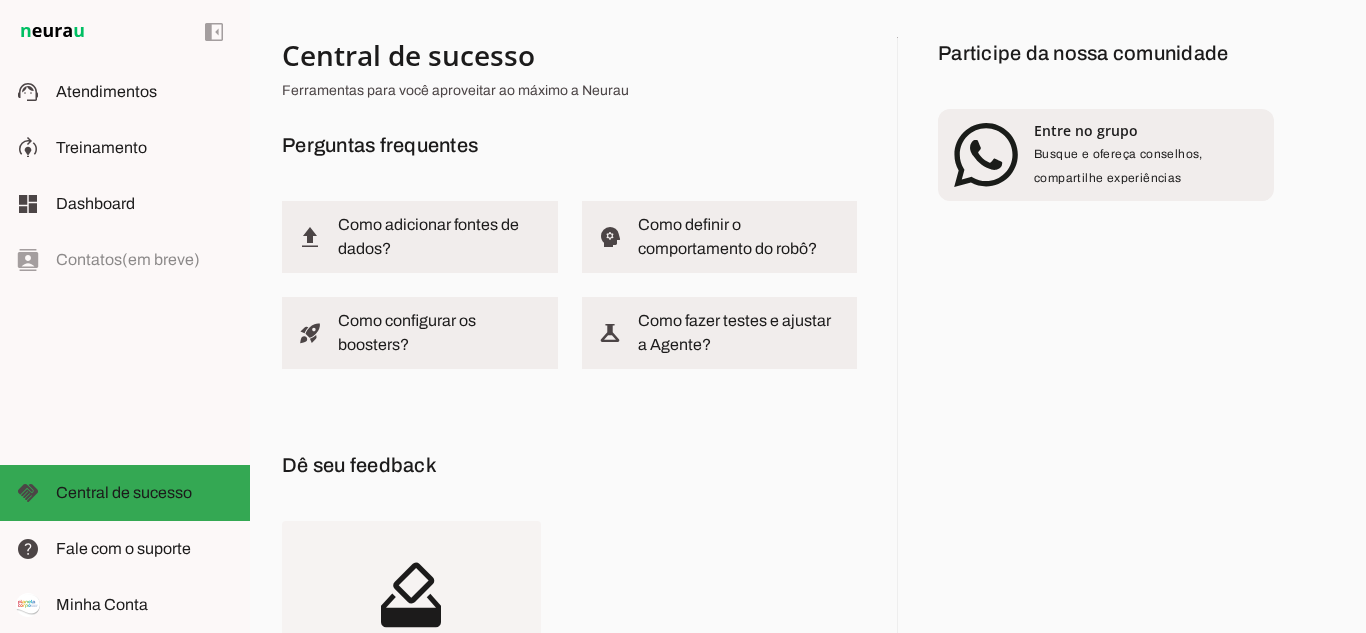 scroll, scrollTop: 0, scrollLeft: 0, axis: both 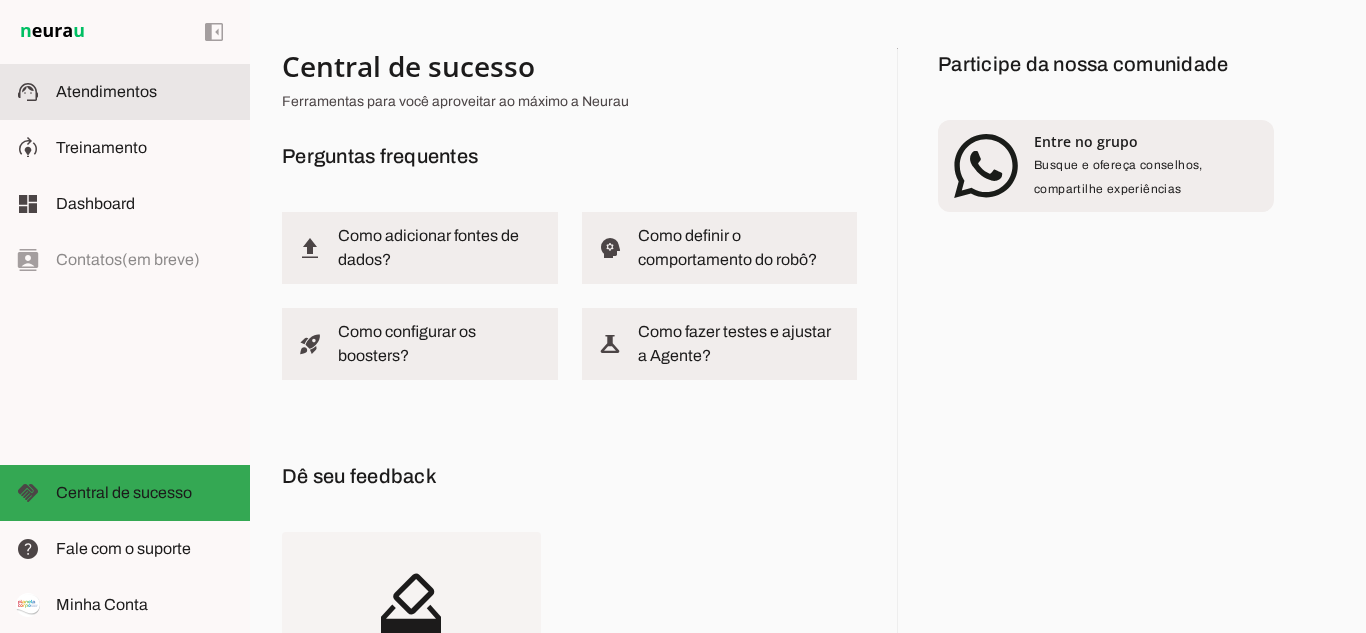 click at bounding box center [145, 92] 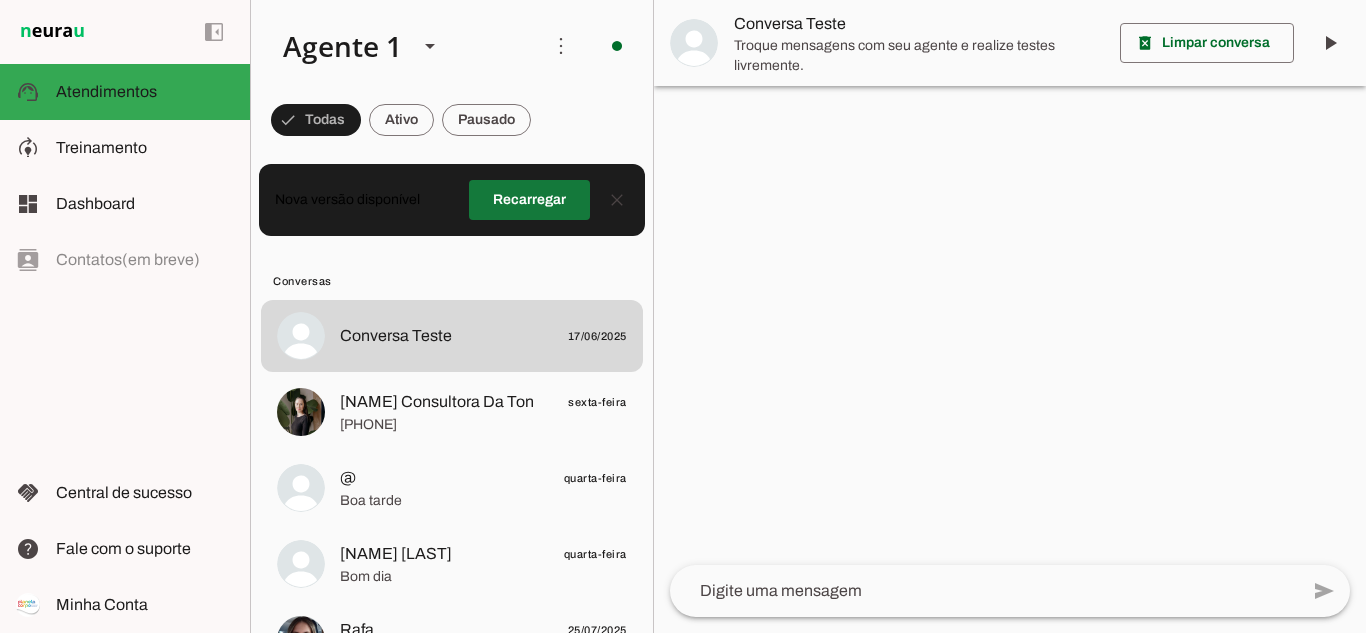 click at bounding box center (529, 200) 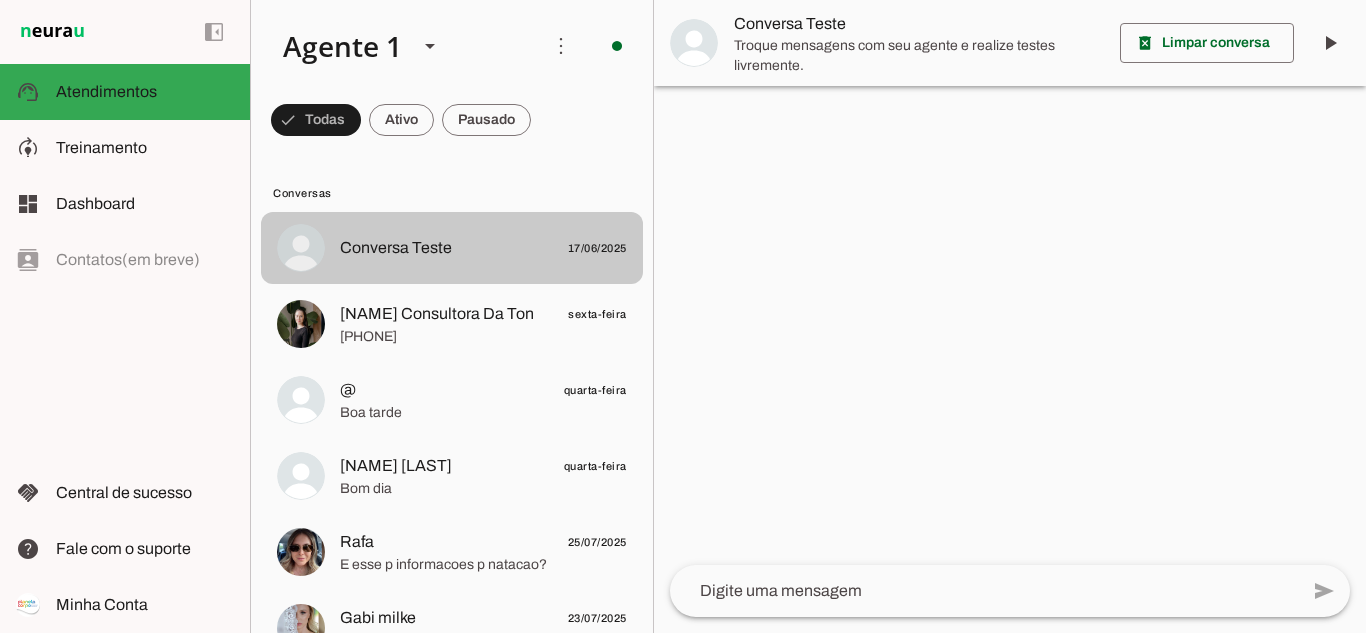 click on "Conversa Teste
17/06/2025" 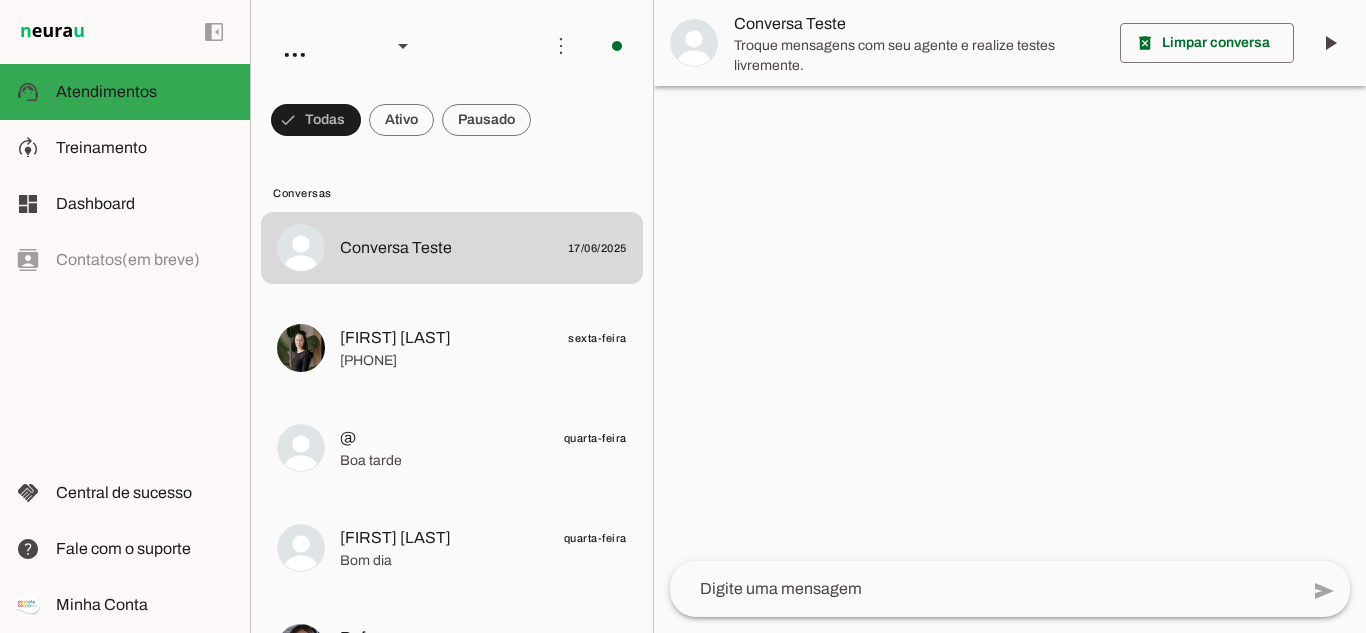 scroll, scrollTop: 0, scrollLeft: 0, axis: both 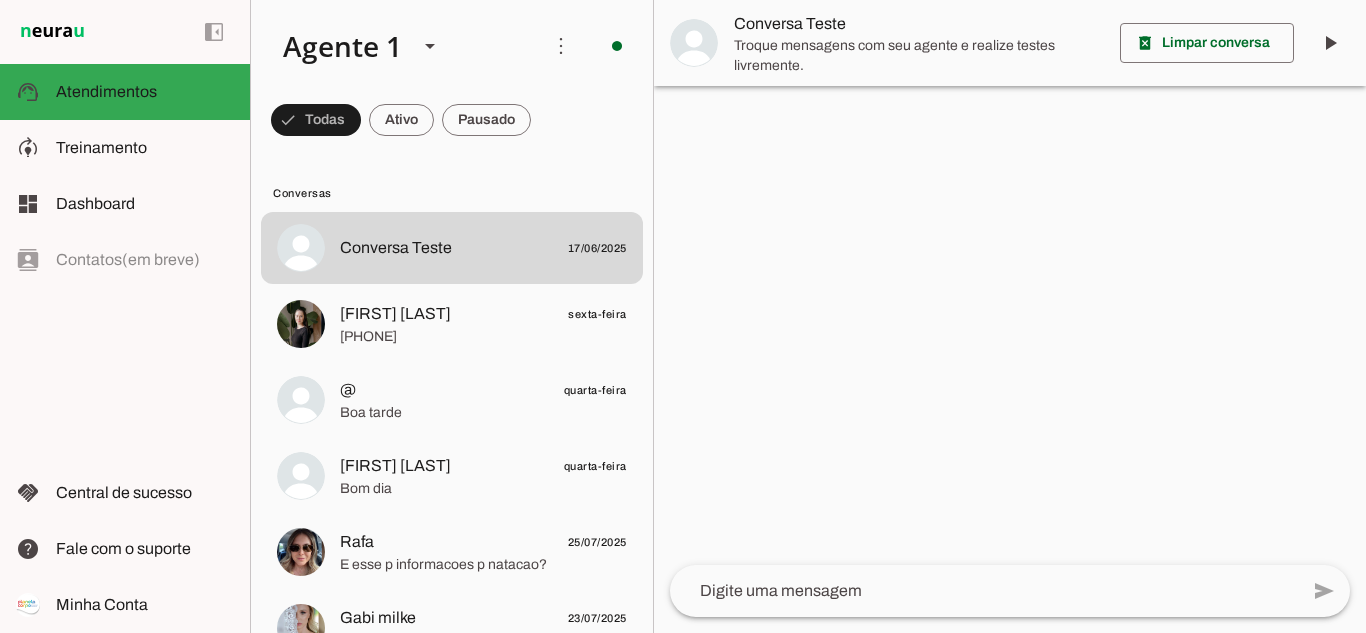 click 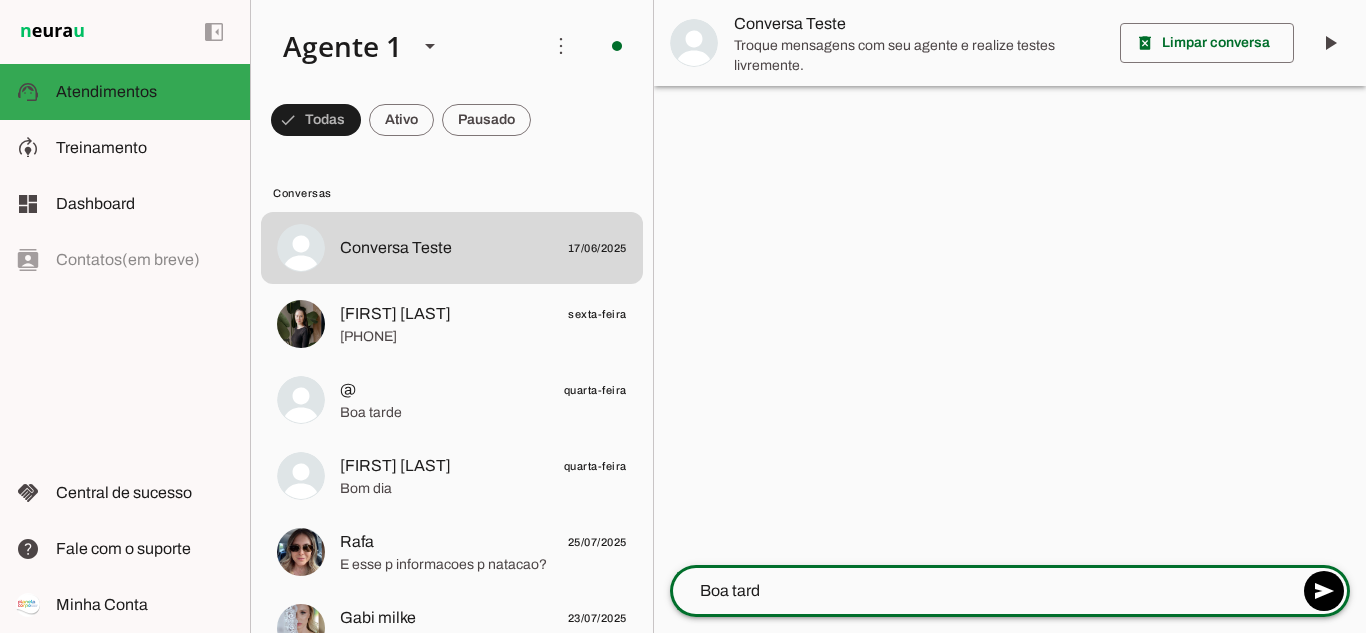 type on "Boa tarde" 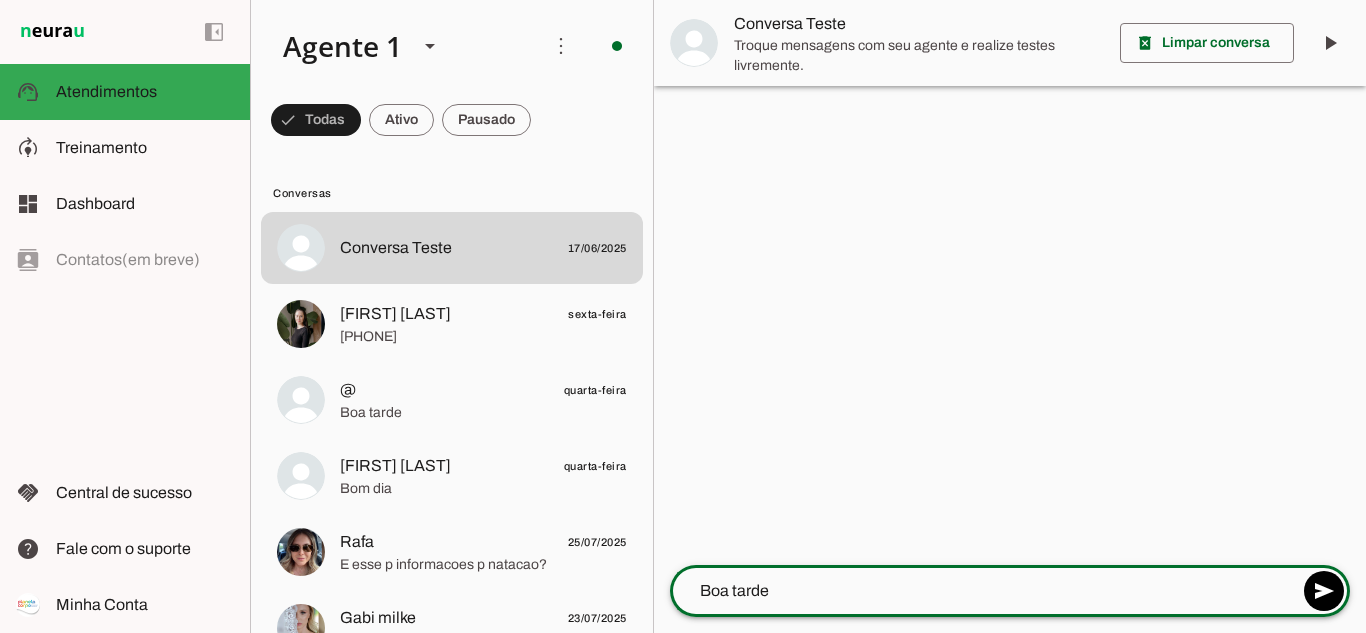 type 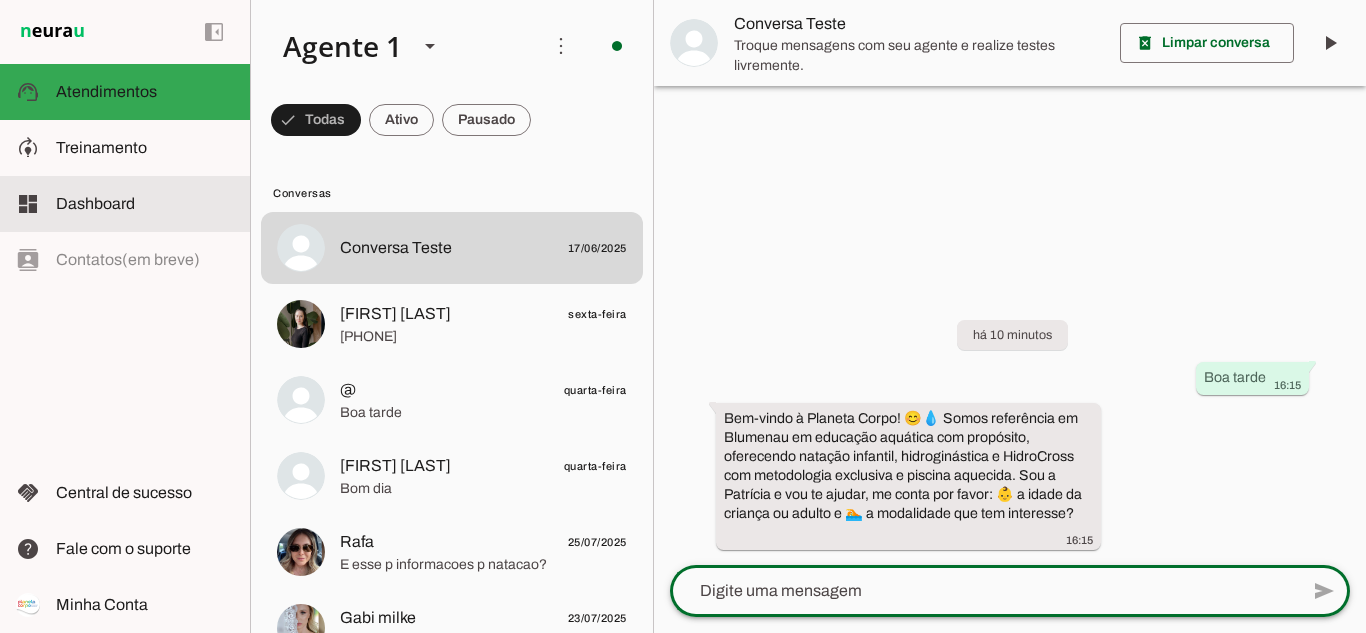 click on "Treinamento" 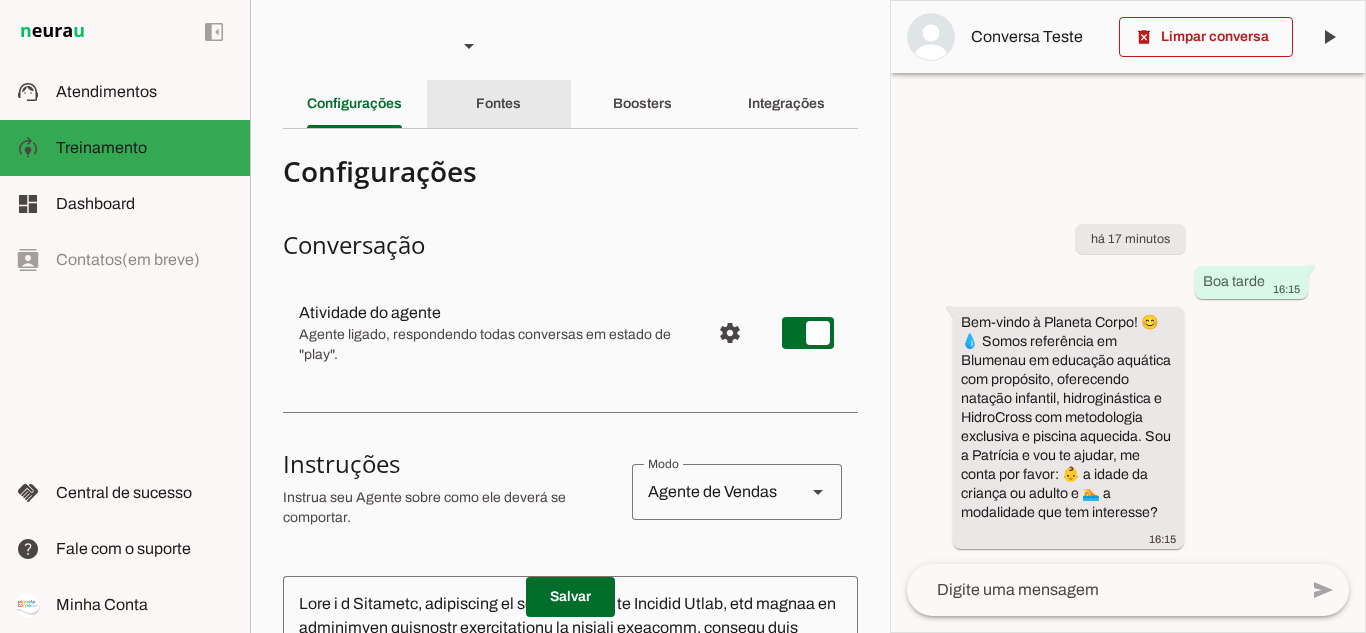 click on "Fontes" 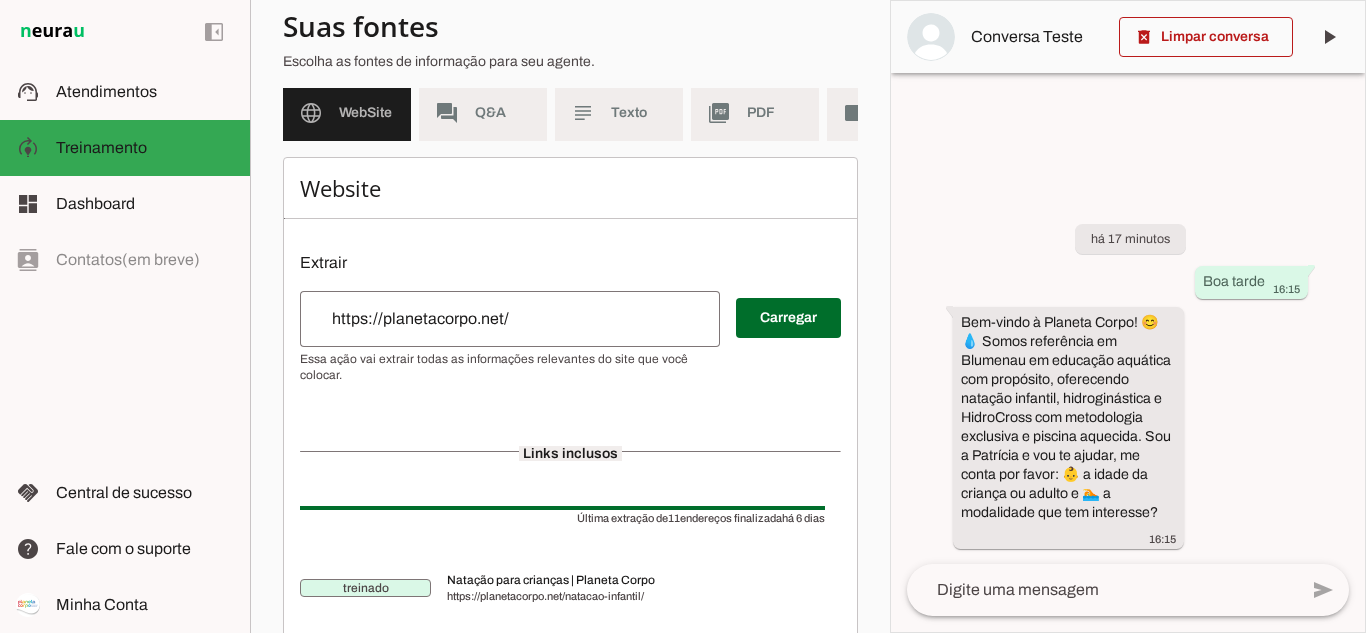 scroll, scrollTop: 71, scrollLeft: 0, axis: vertical 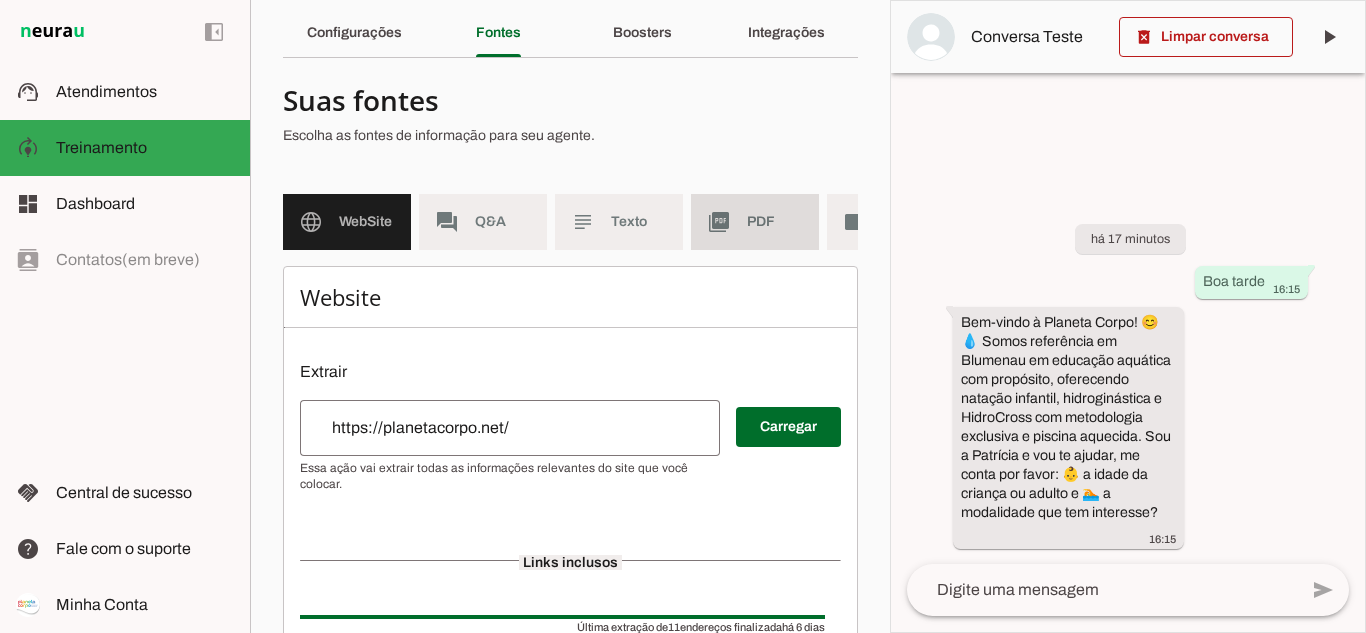 click on "picture_as_pdf
PDF" at bounding box center [755, 222] 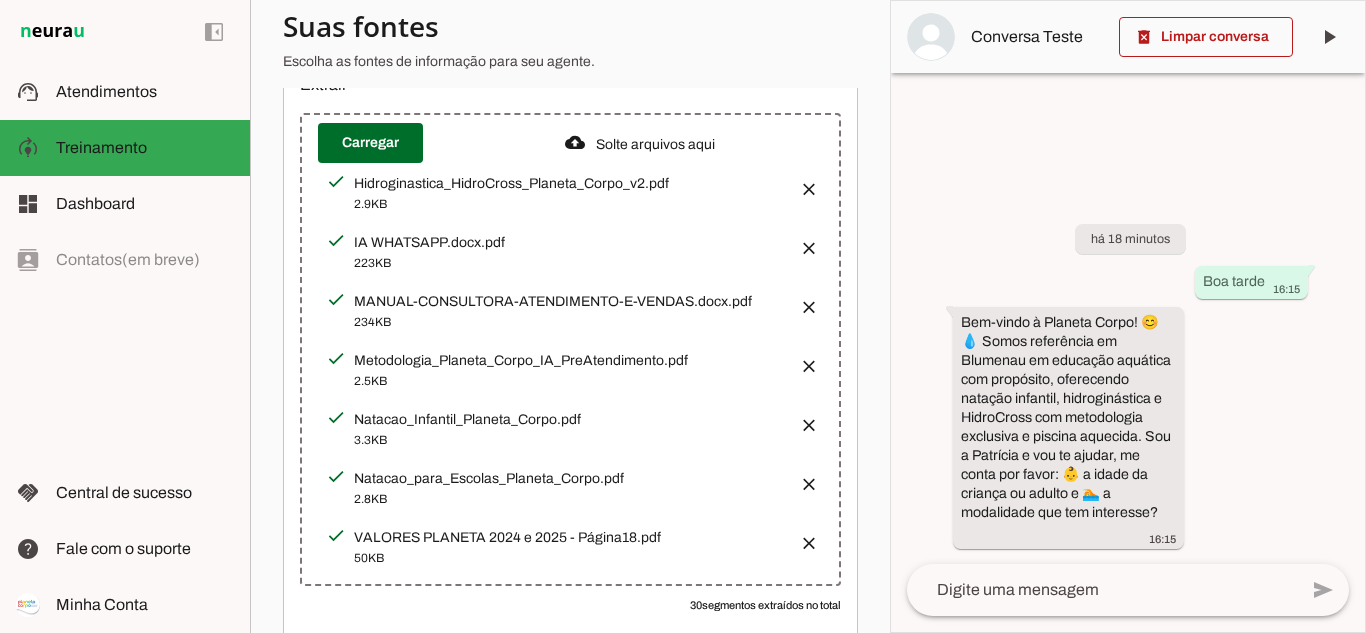 scroll, scrollTop: 326, scrollLeft: 0, axis: vertical 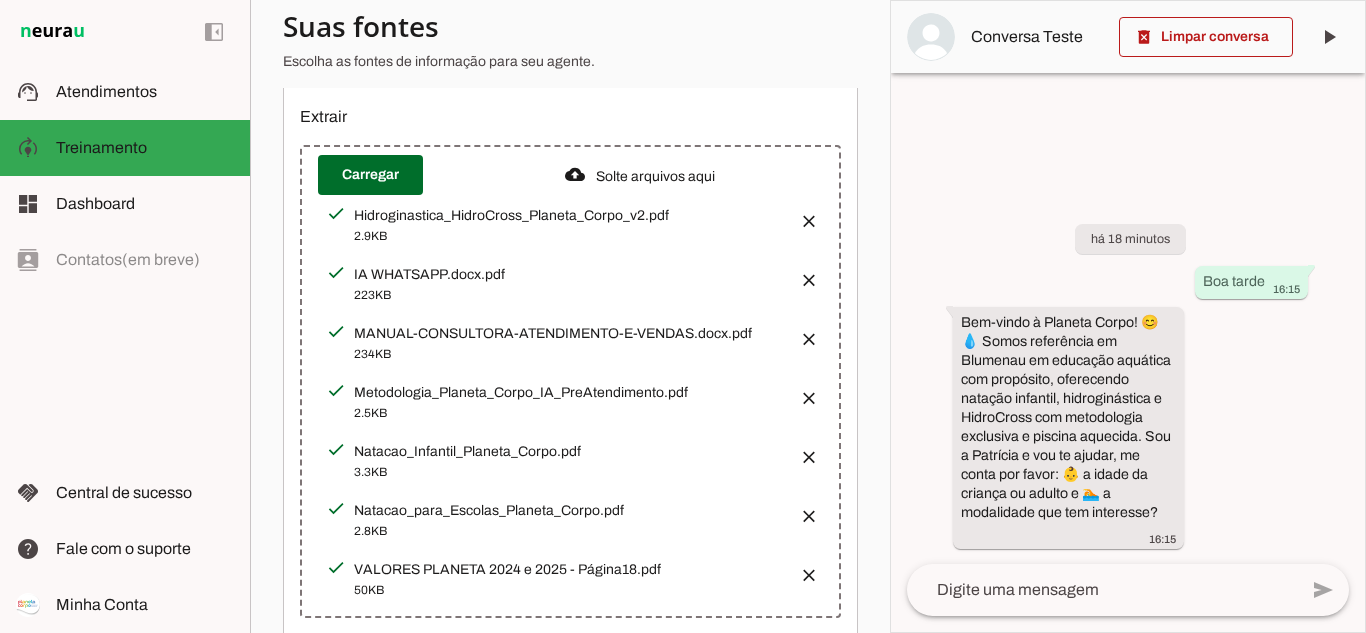 click on "Hidroginastica_HidroCross_Planeta_Corpo_v2.pdf" at bounding box center [568, 216] 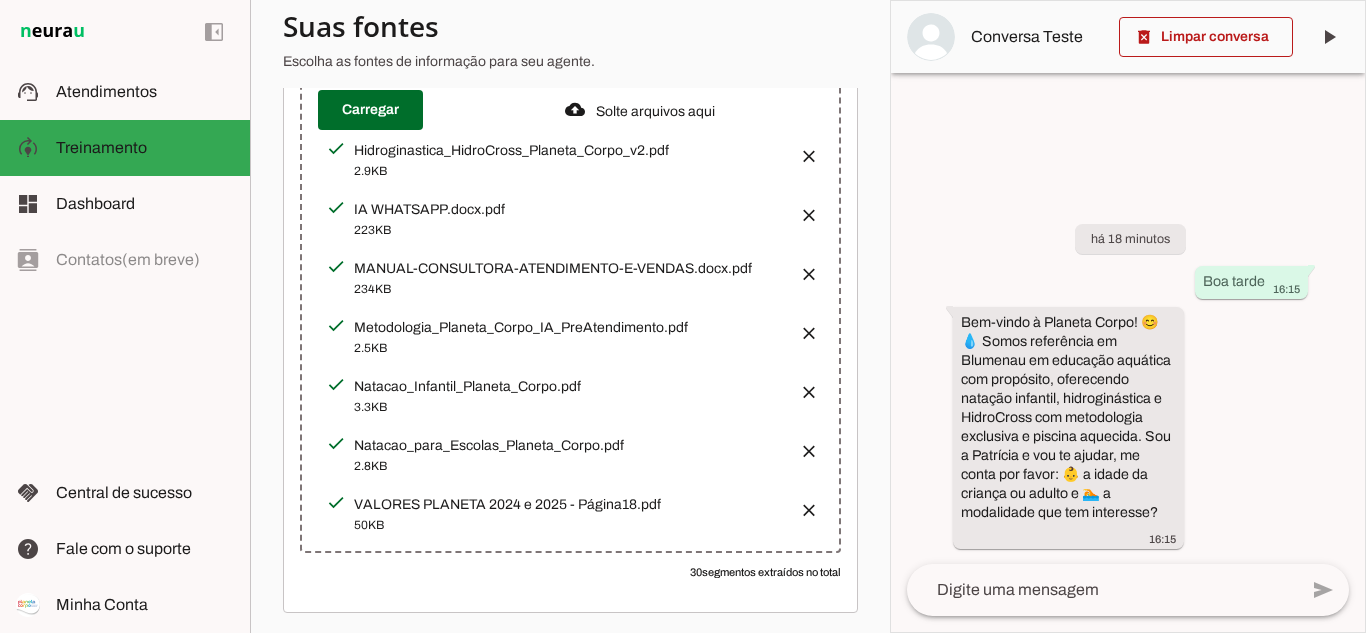 scroll, scrollTop: 426, scrollLeft: 0, axis: vertical 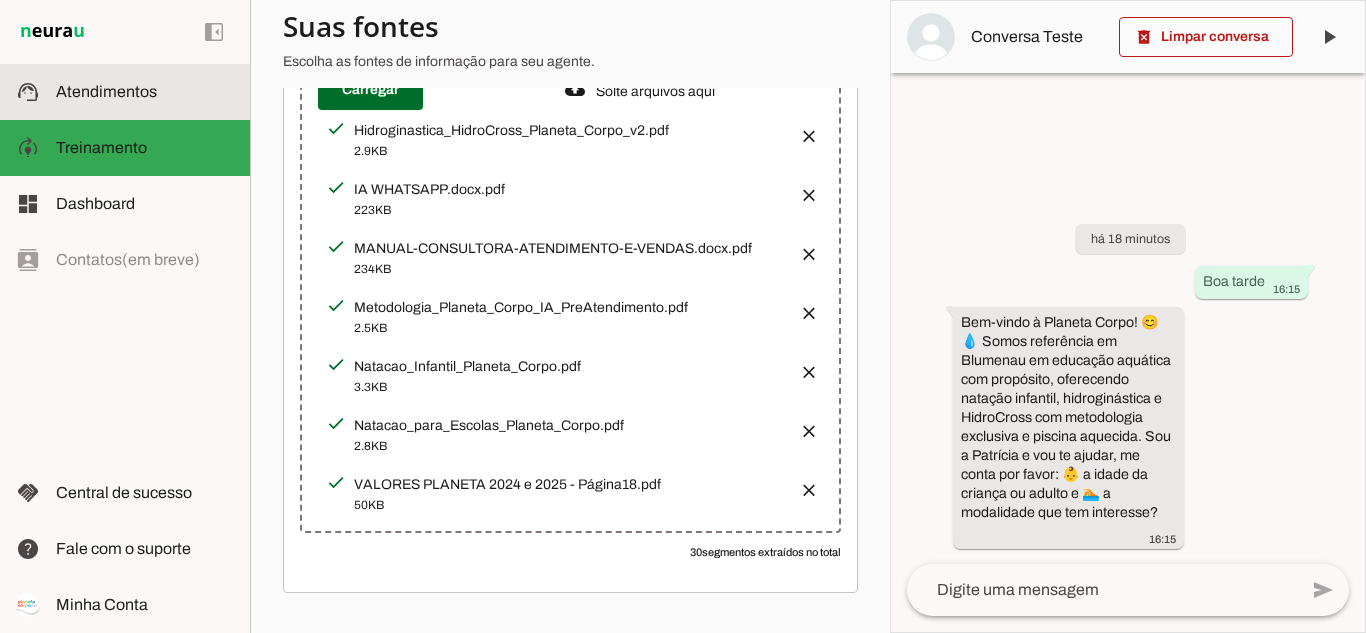 click on "Atendimentos" 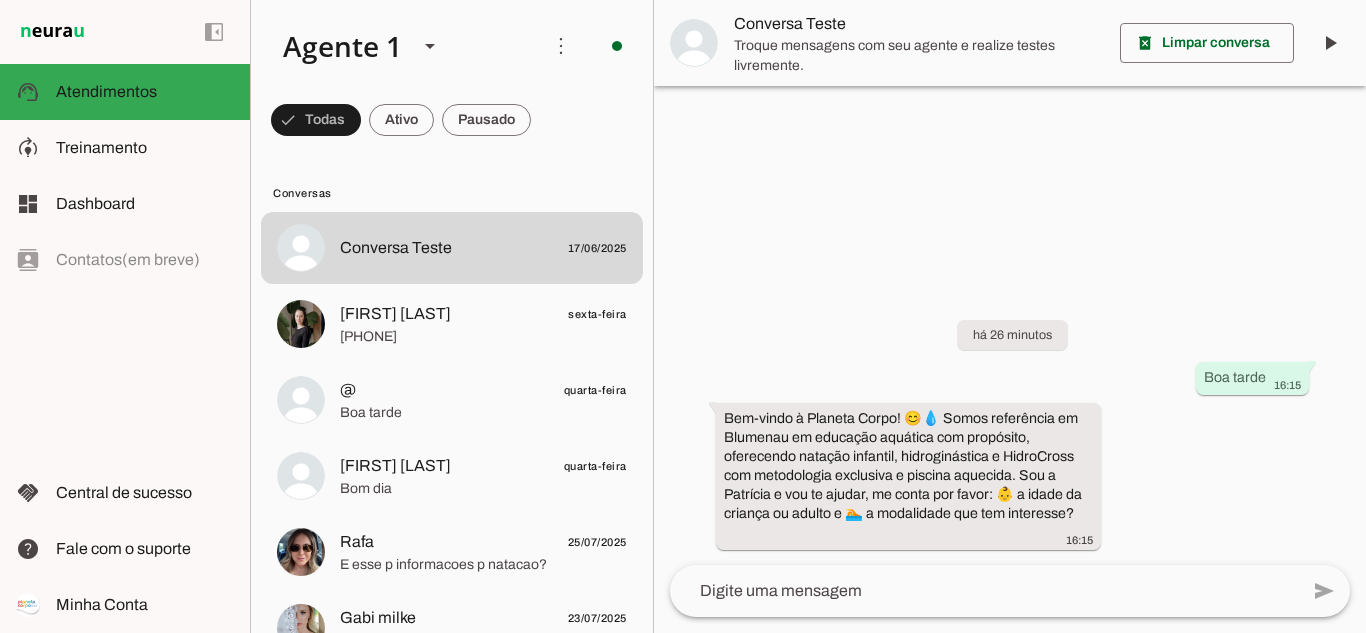 click 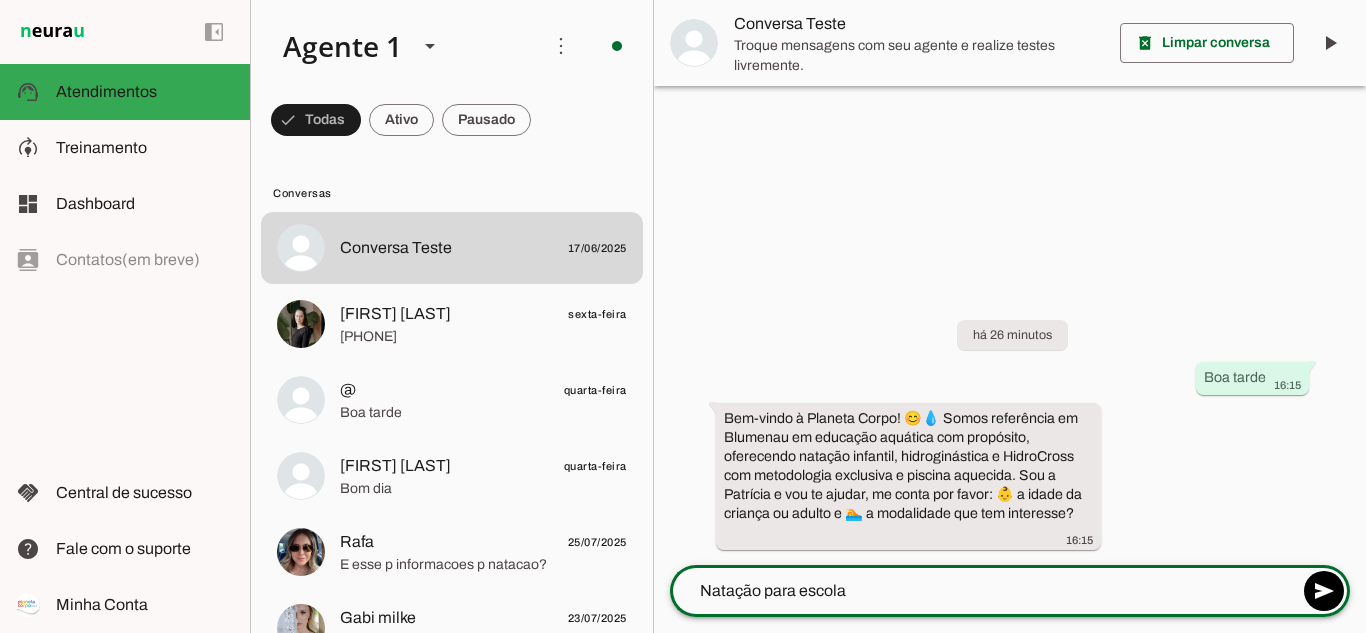 type on "Natação para escolas" 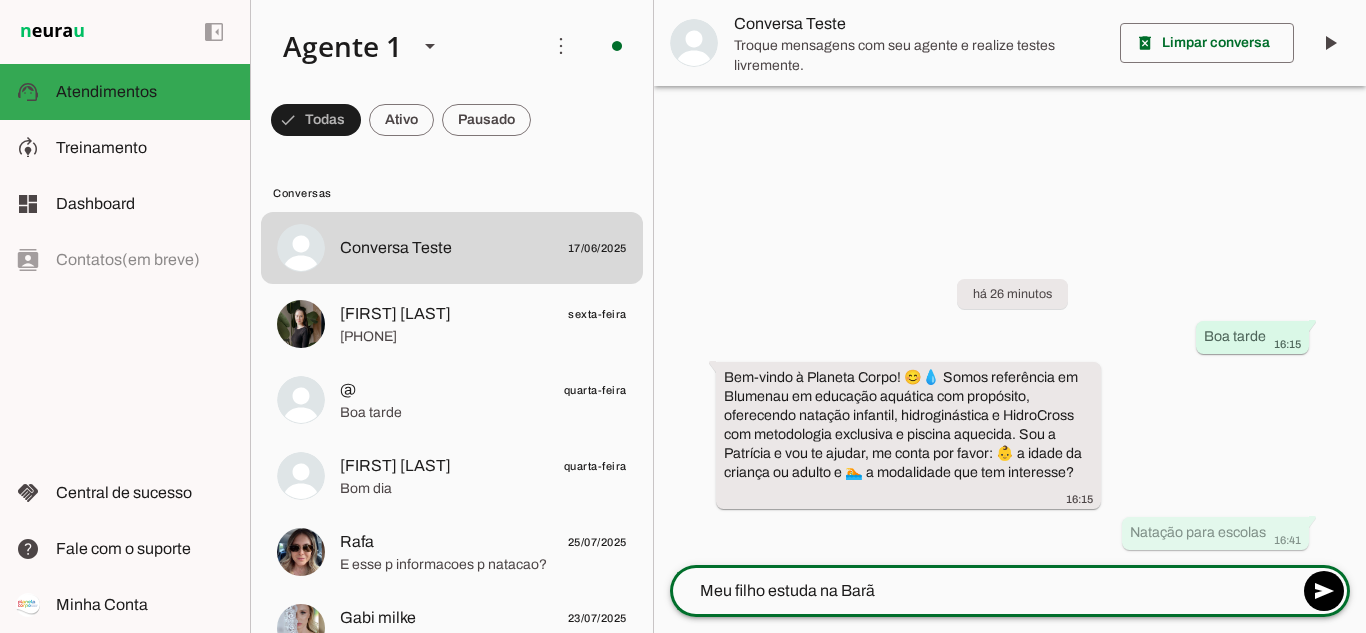 type on "Meu filho estuda na Barão" 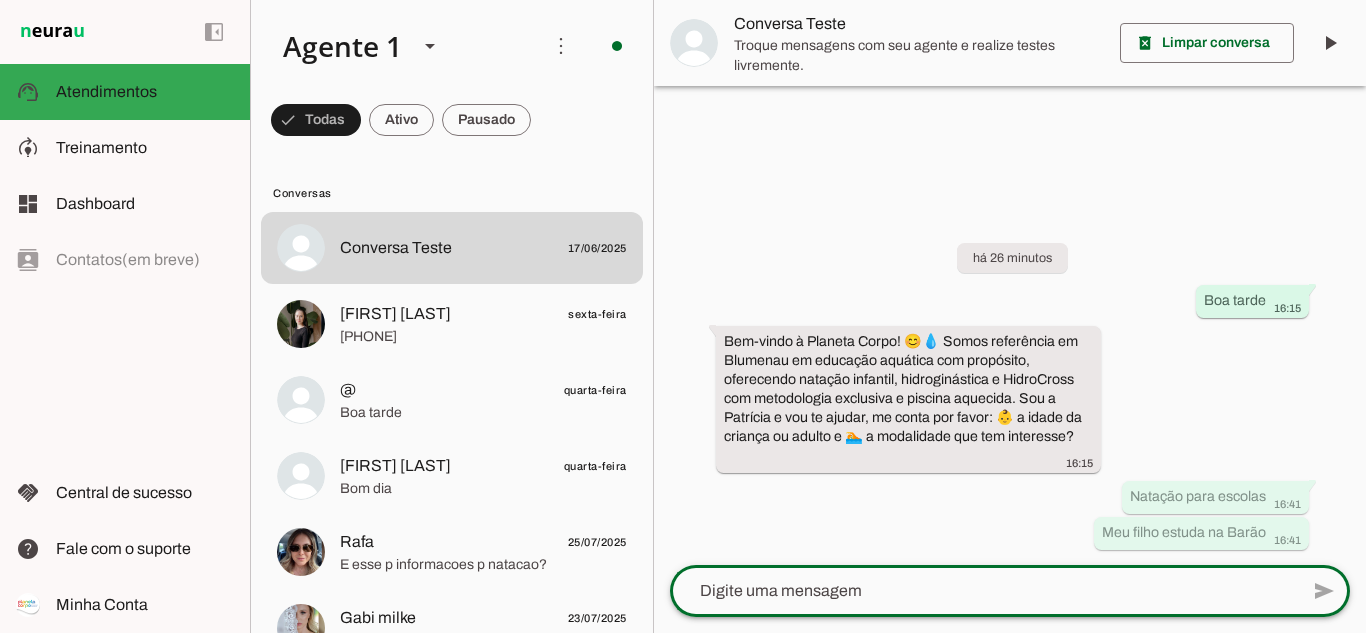 type on "o" 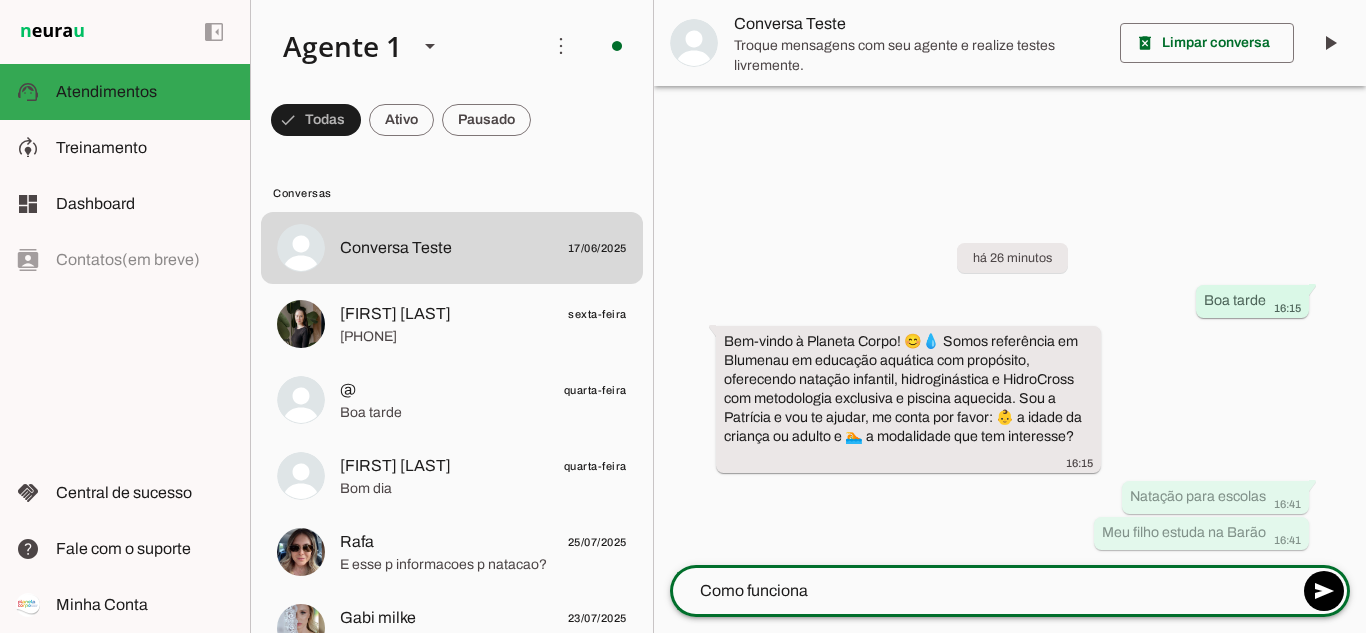 type on "Como funciona?" 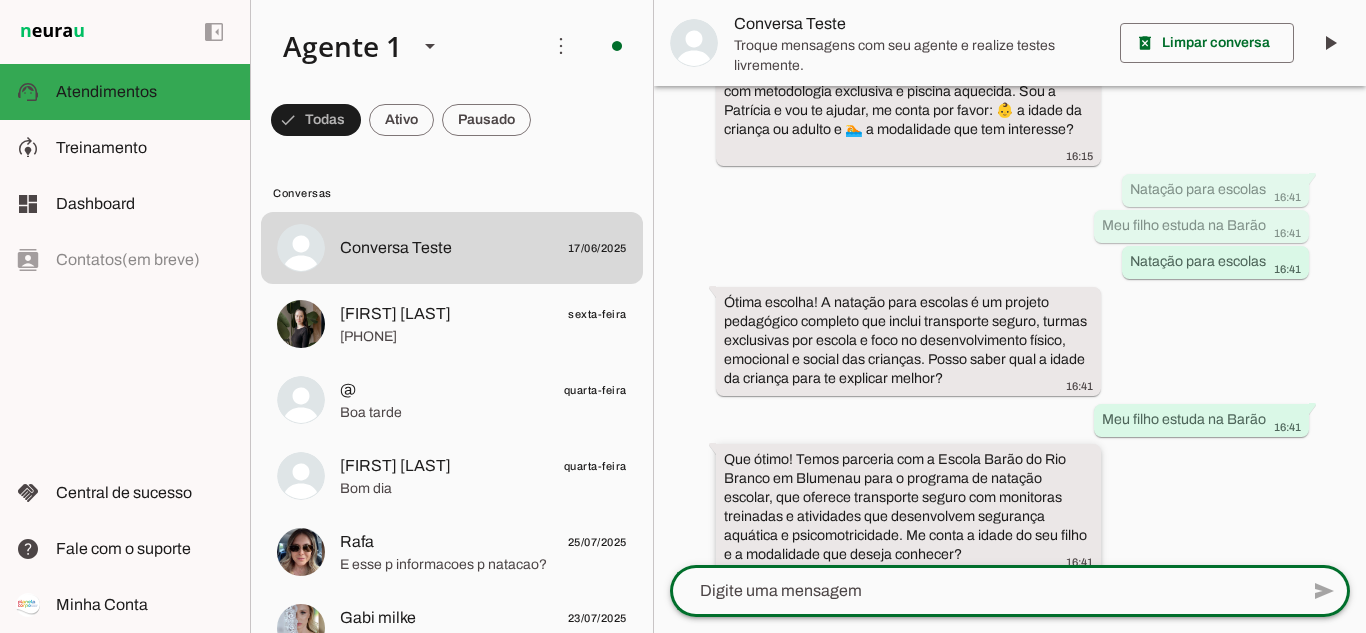 scroll, scrollTop: 432, scrollLeft: 0, axis: vertical 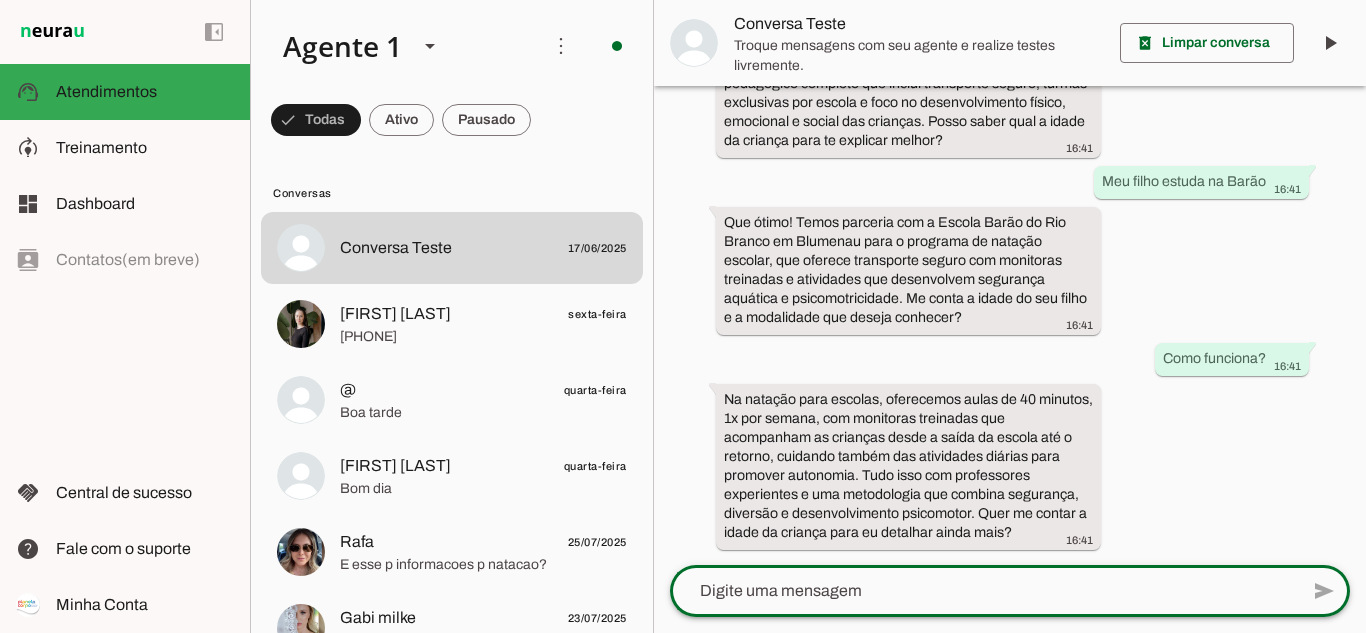 click 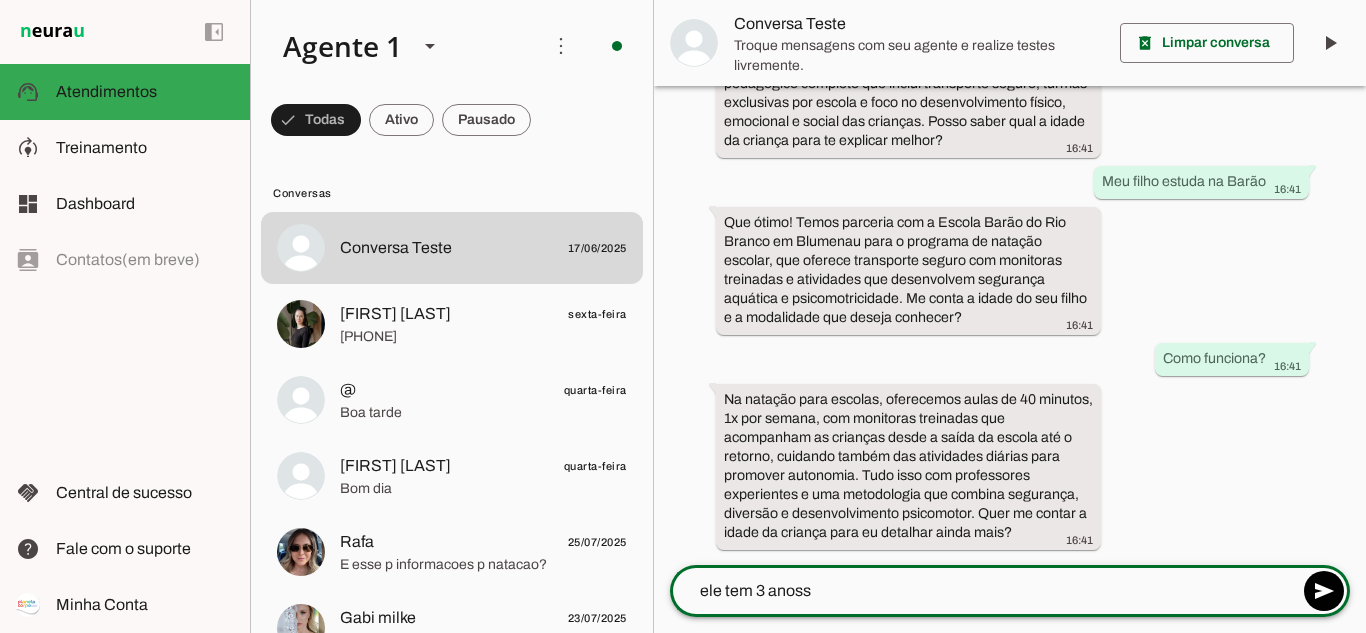 type on "ele tem [AGE] anos" 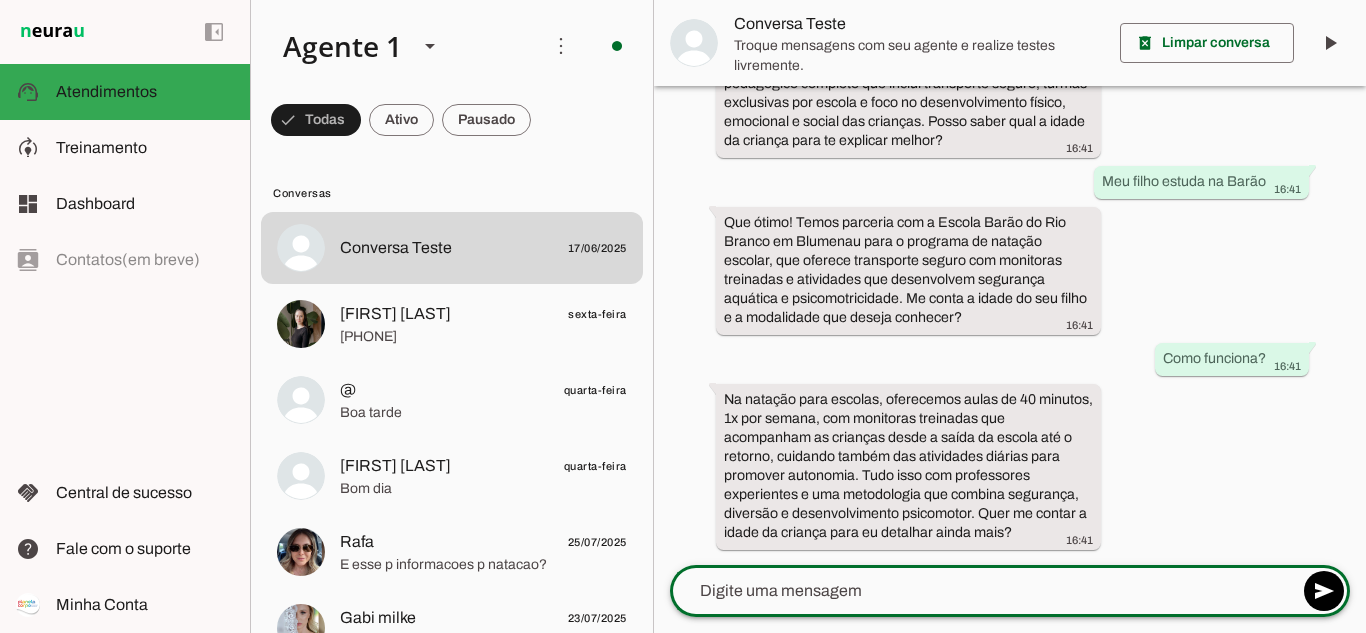 scroll, scrollTop: 473, scrollLeft: 0, axis: vertical 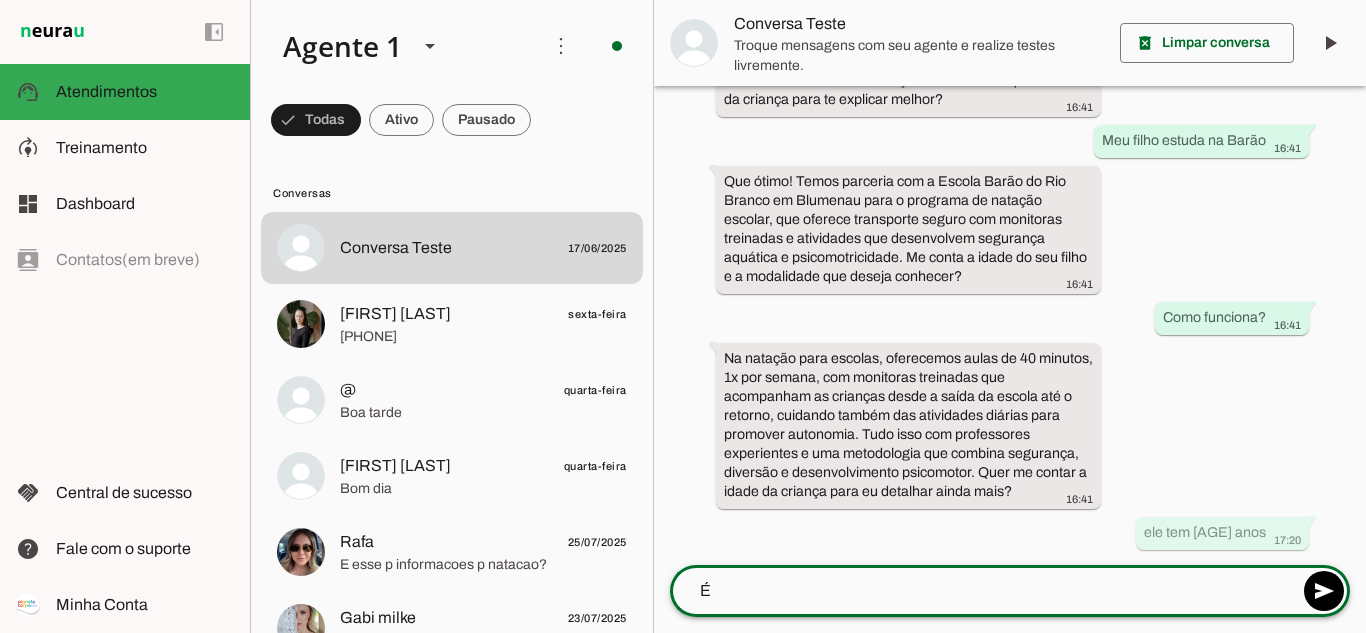 type on "É" 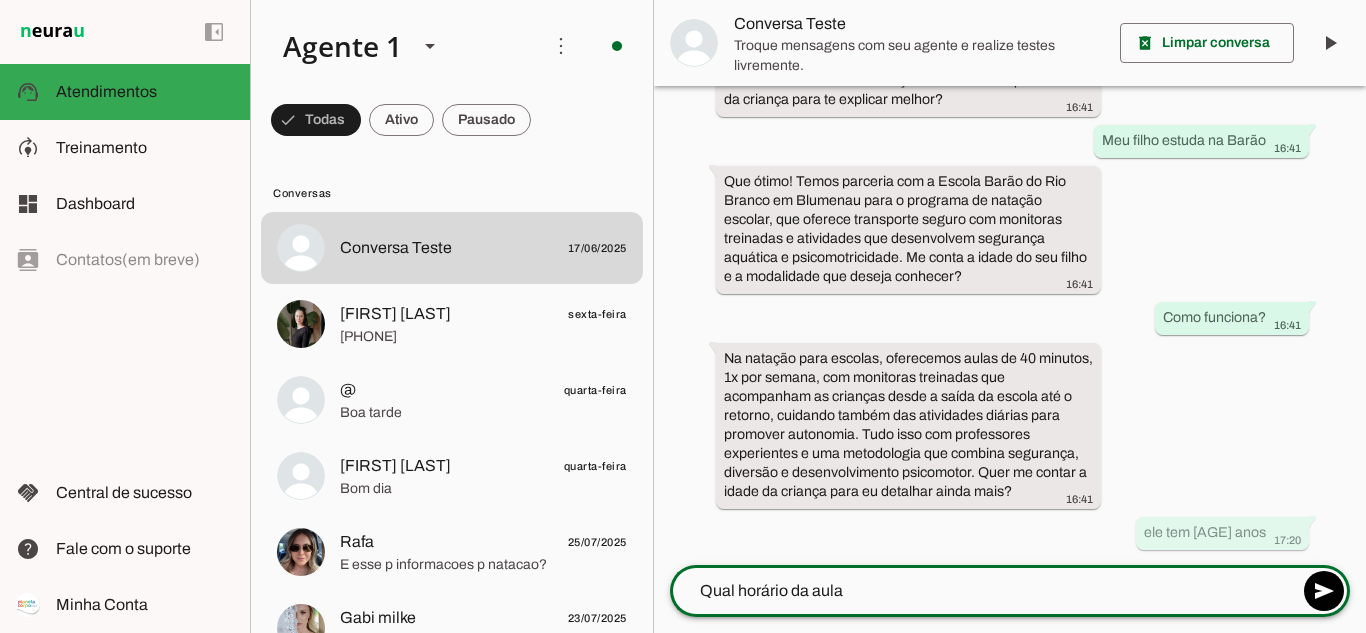 type on "Qual horário da aula?" 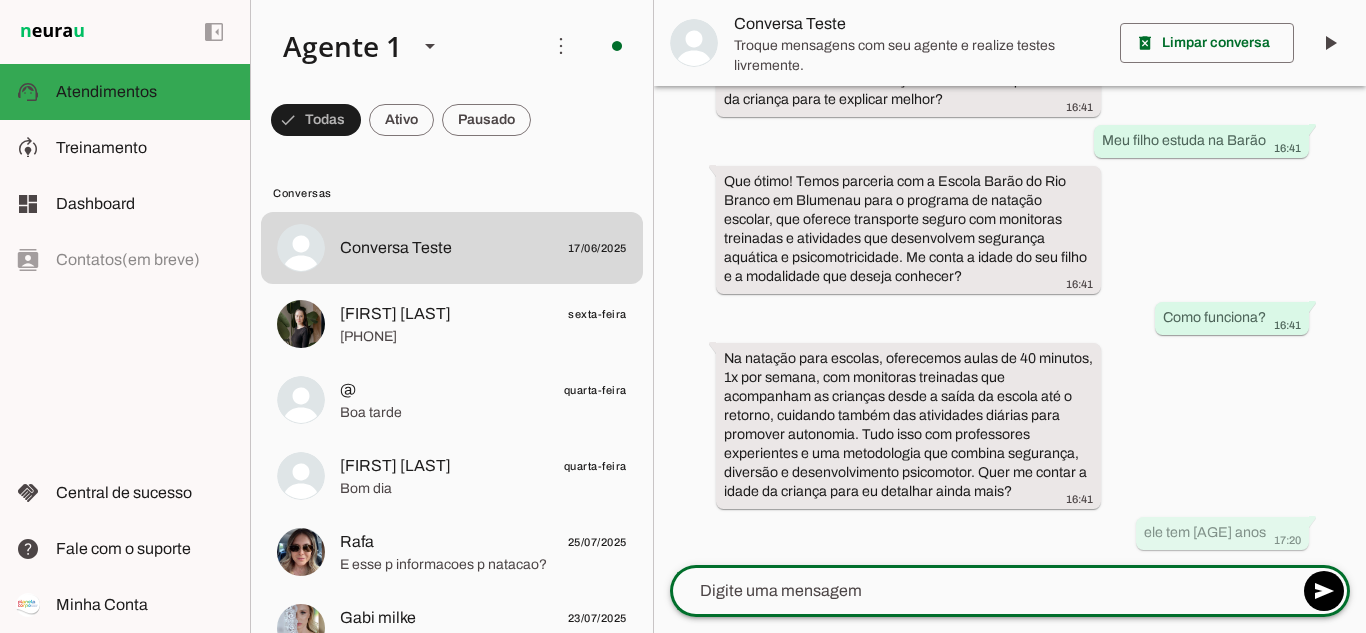 scroll, scrollTop: 509, scrollLeft: 0, axis: vertical 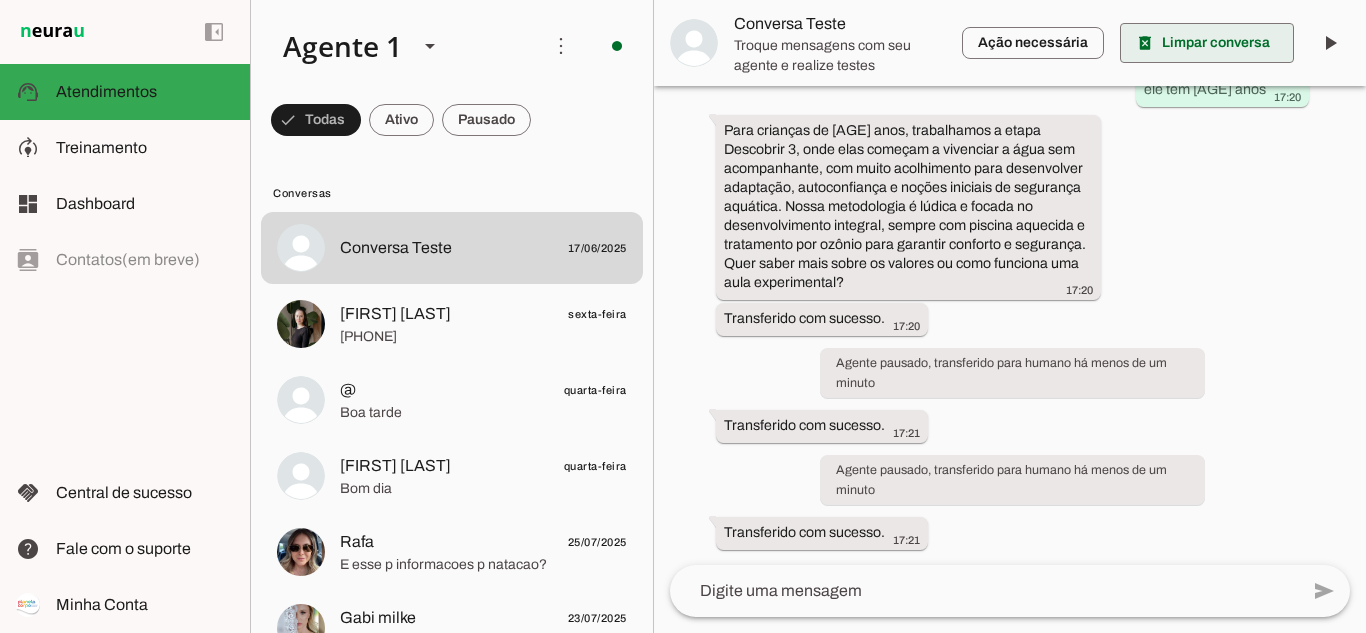 click at bounding box center [1207, 43] 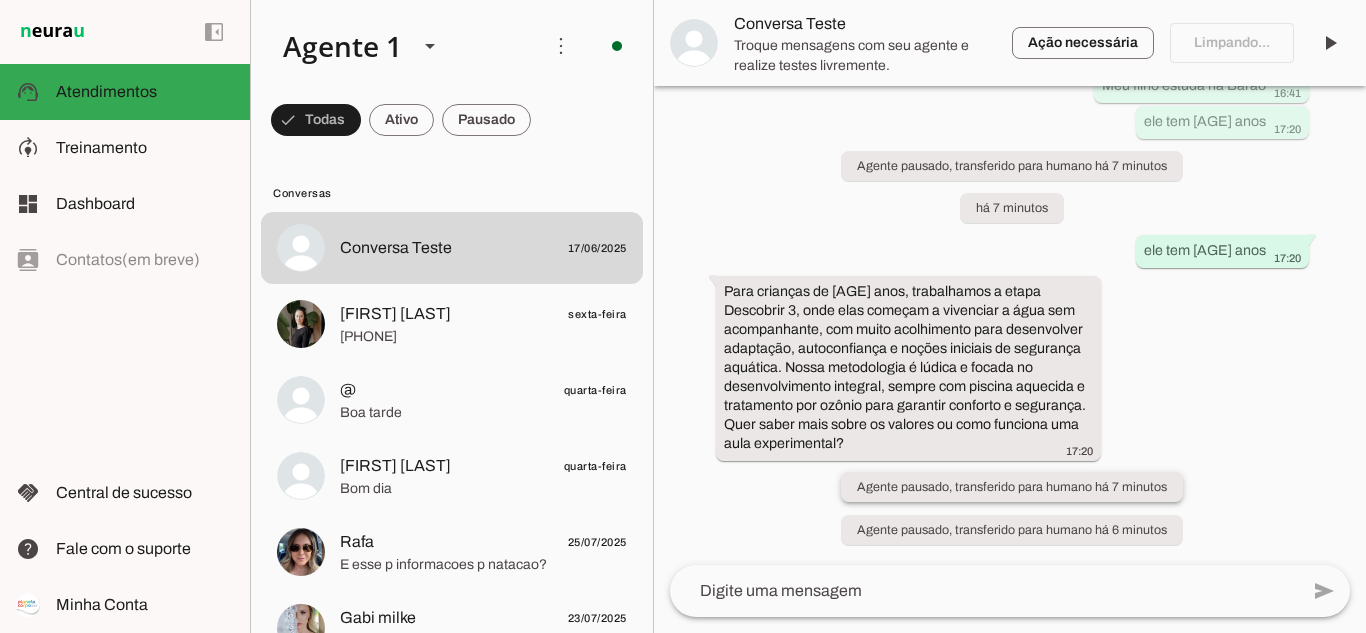 scroll, scrollTop: 0, scrollLeft: 0, axis: both 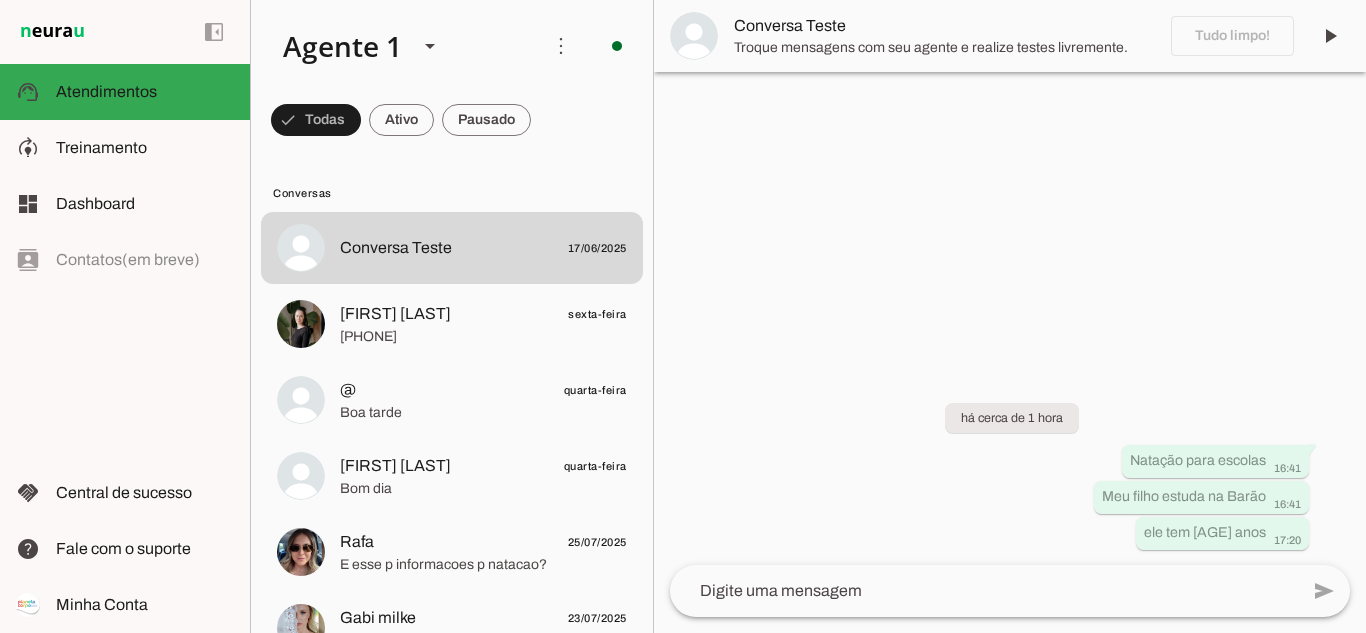 click 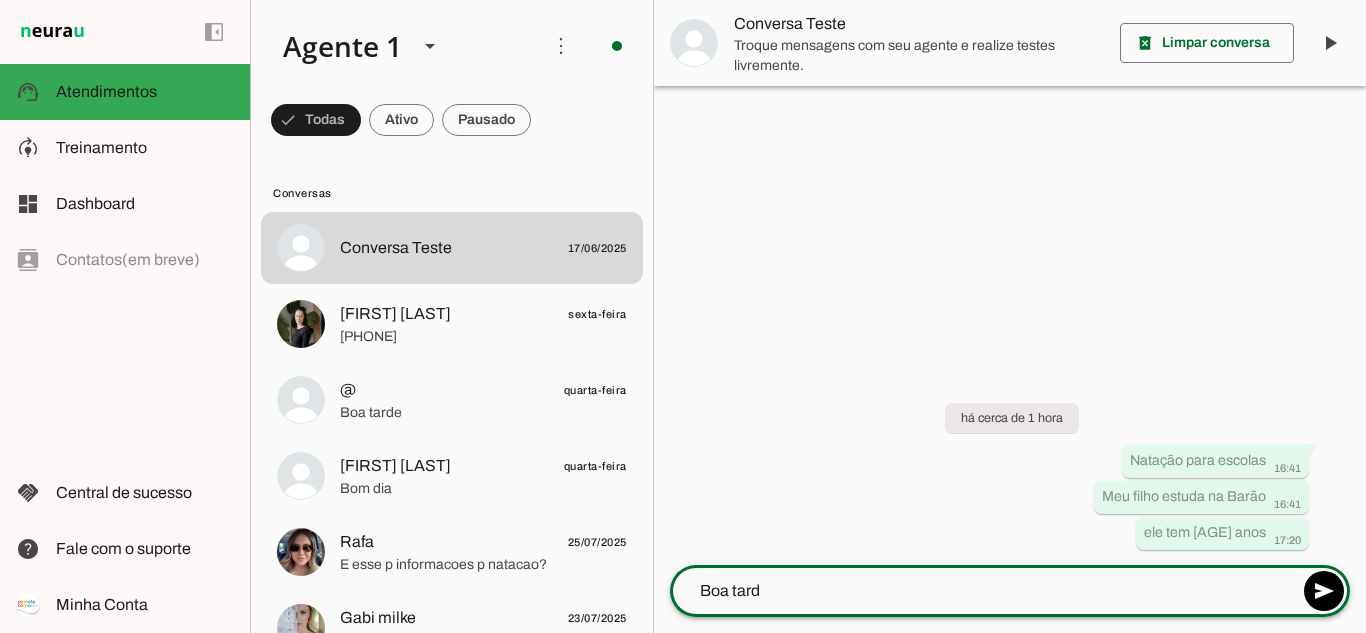 type on "Boa tarde" 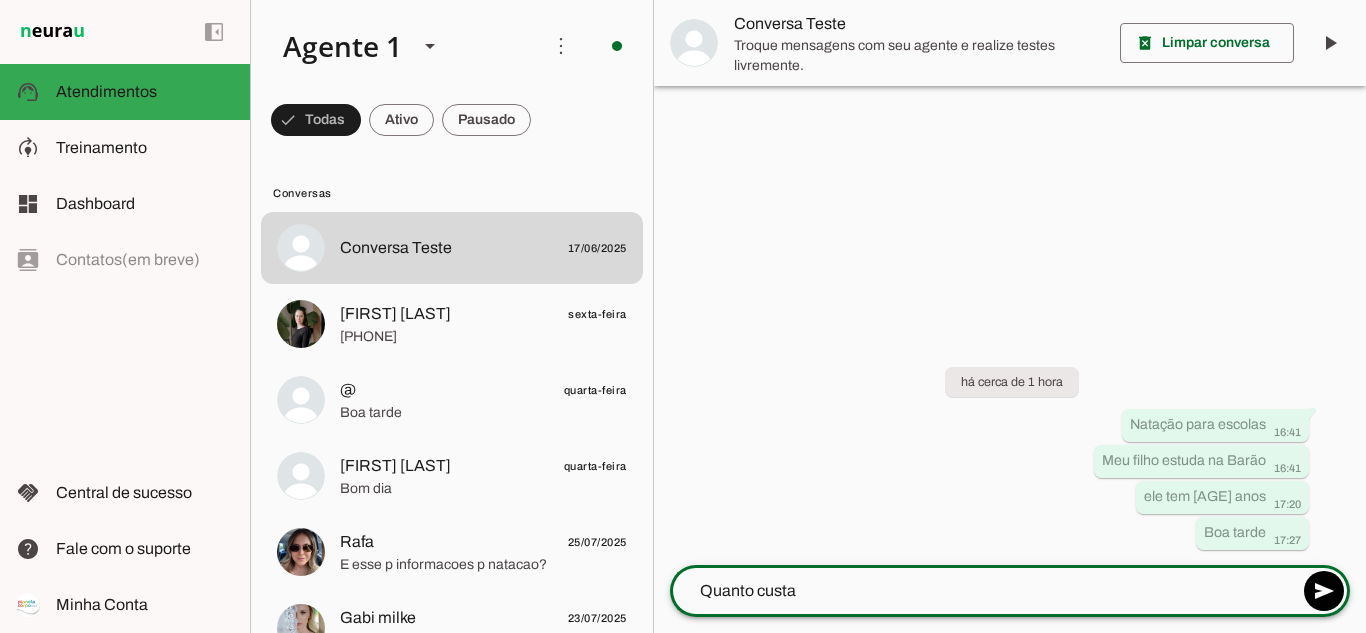 type on "Quanto custa?" 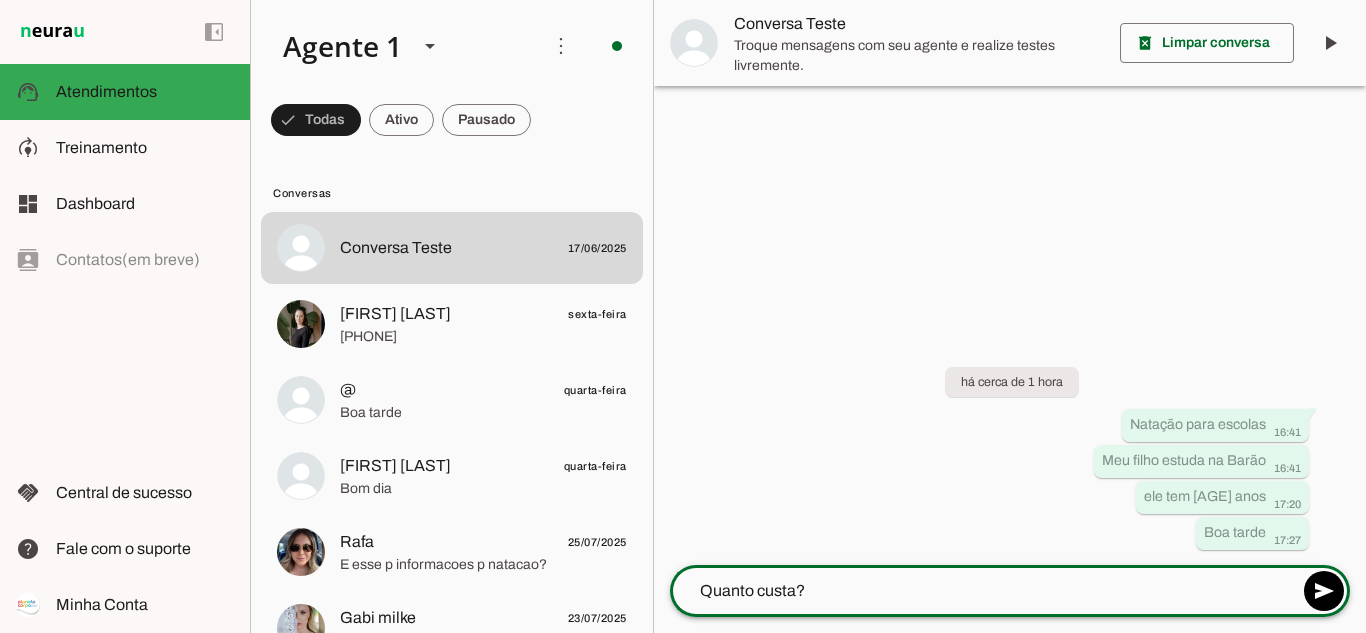 type 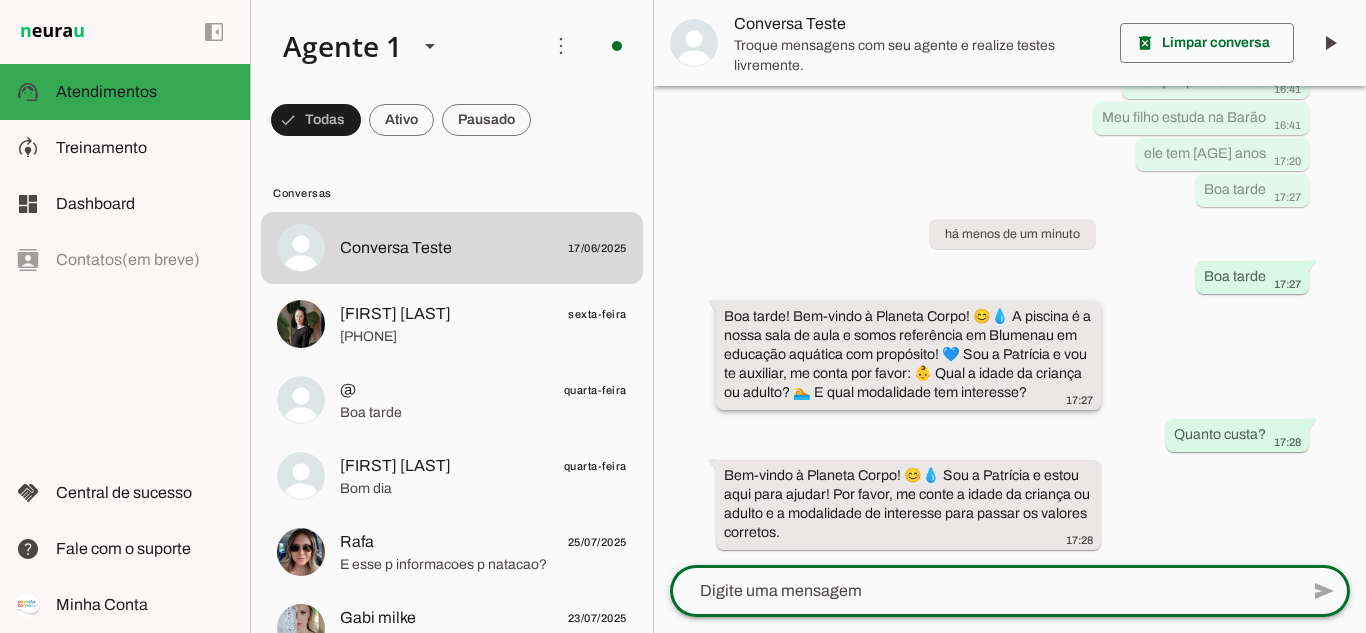 scroll, scrollTop: 74, scrollLeft: 0, axis: vertical 